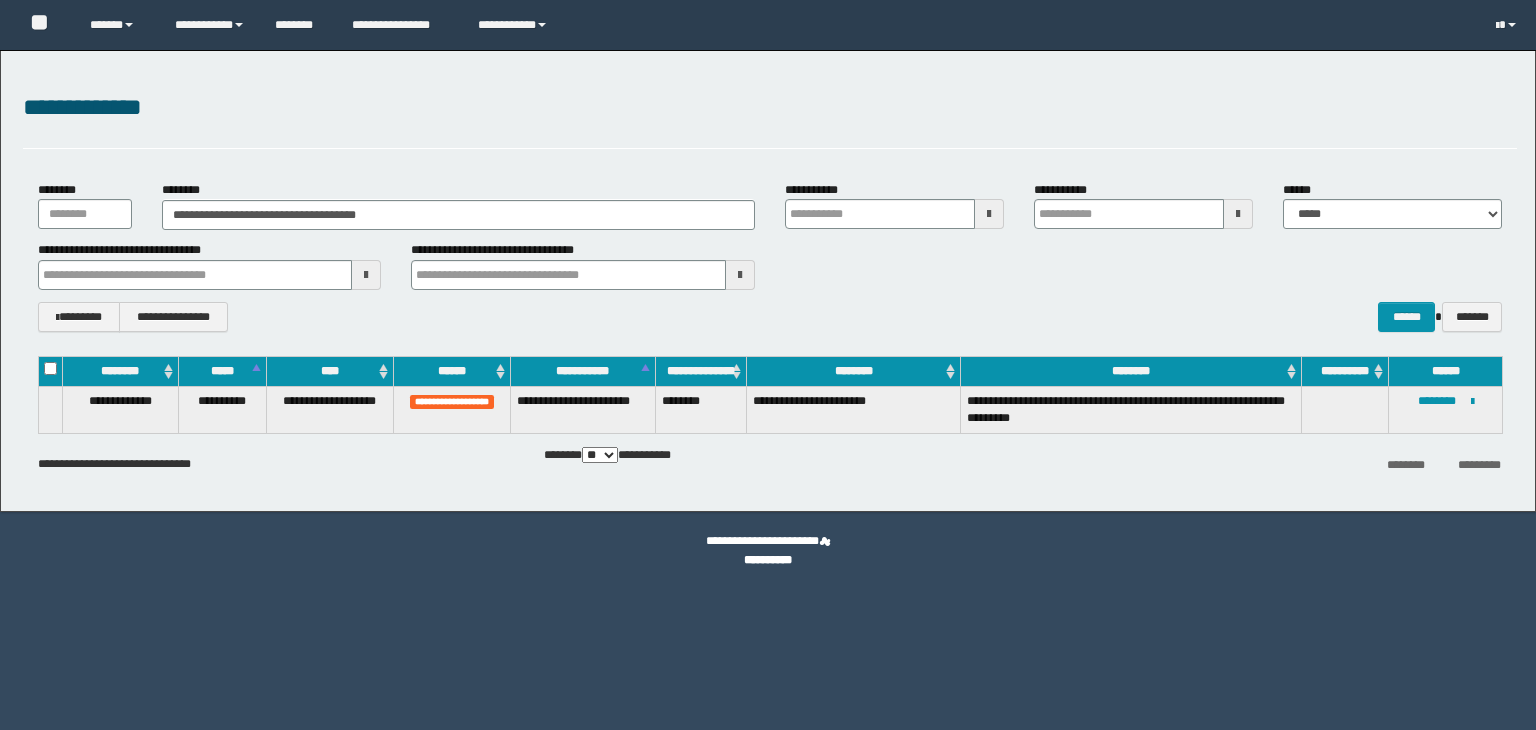 scroll, scrollTop: 0, scrollLeft: 0, axis: both 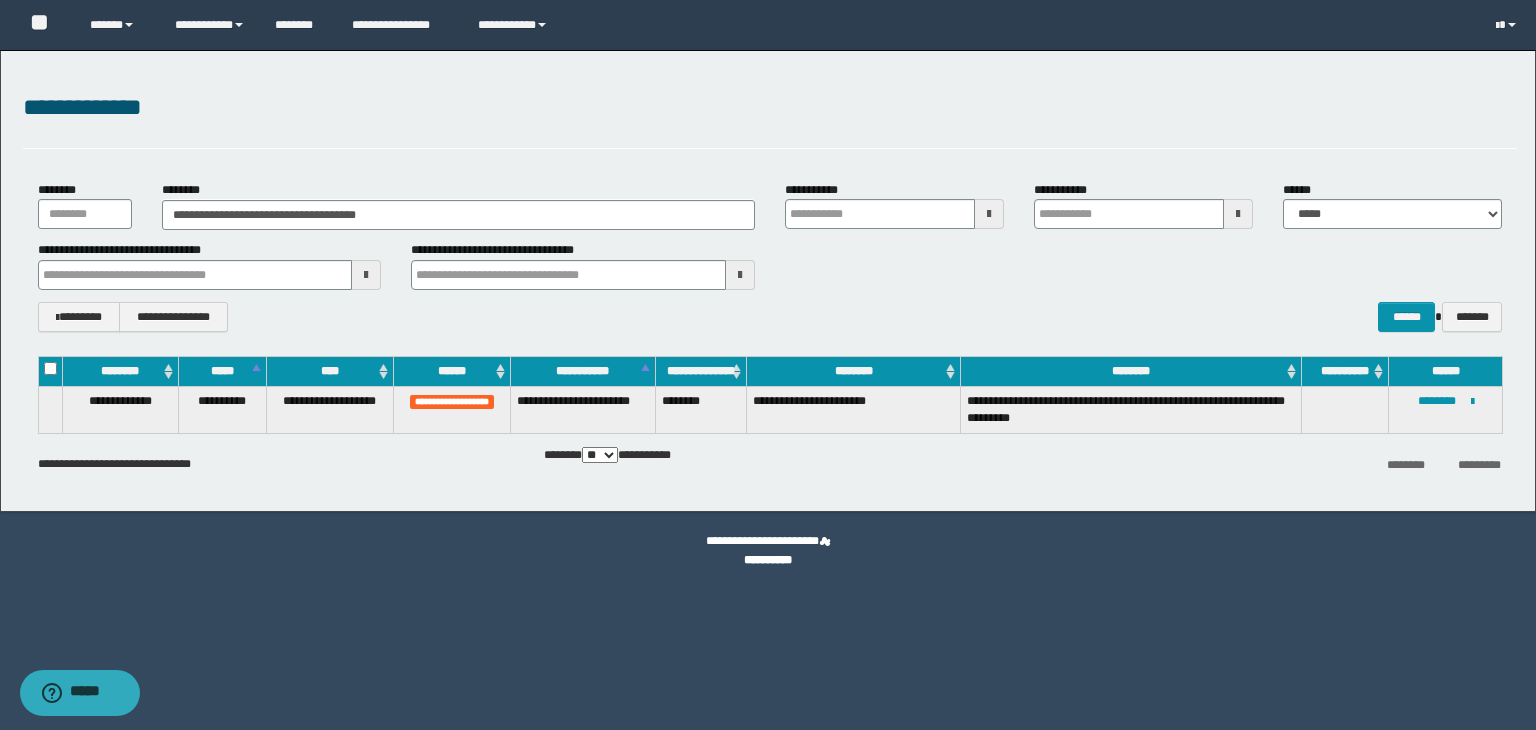 click on "**********" at bounding box center [770, 256] 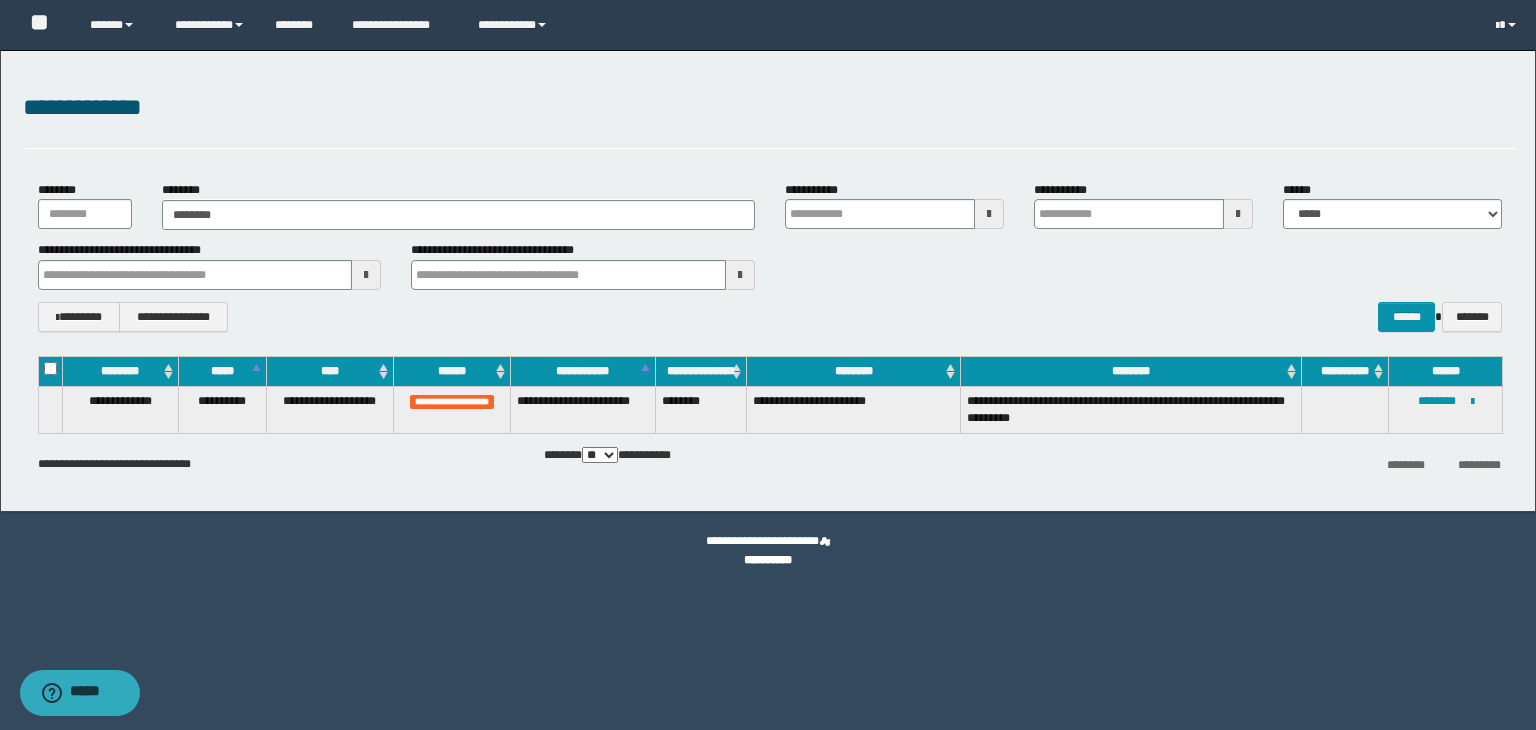 type on "*********" 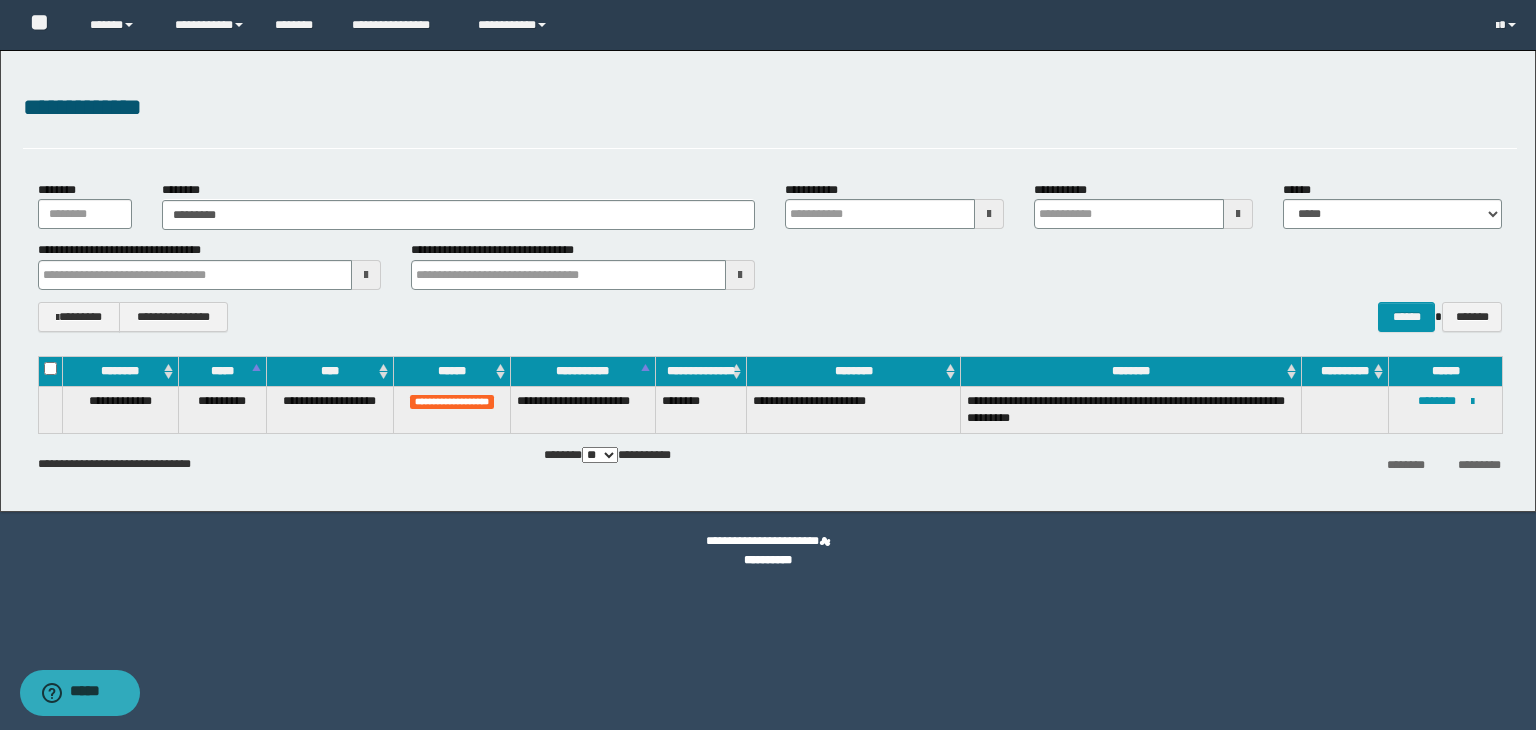 type on "*********" 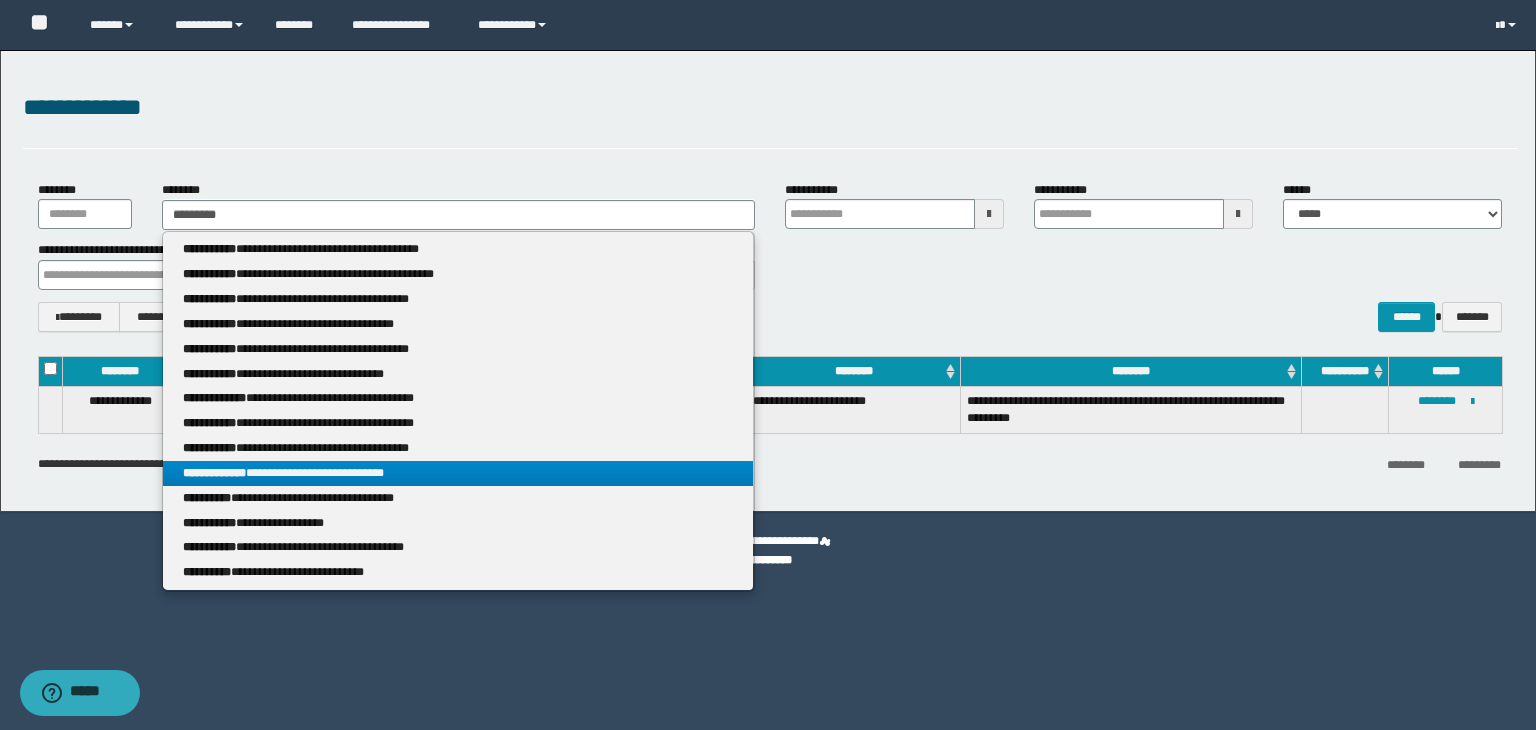 type on "*********" 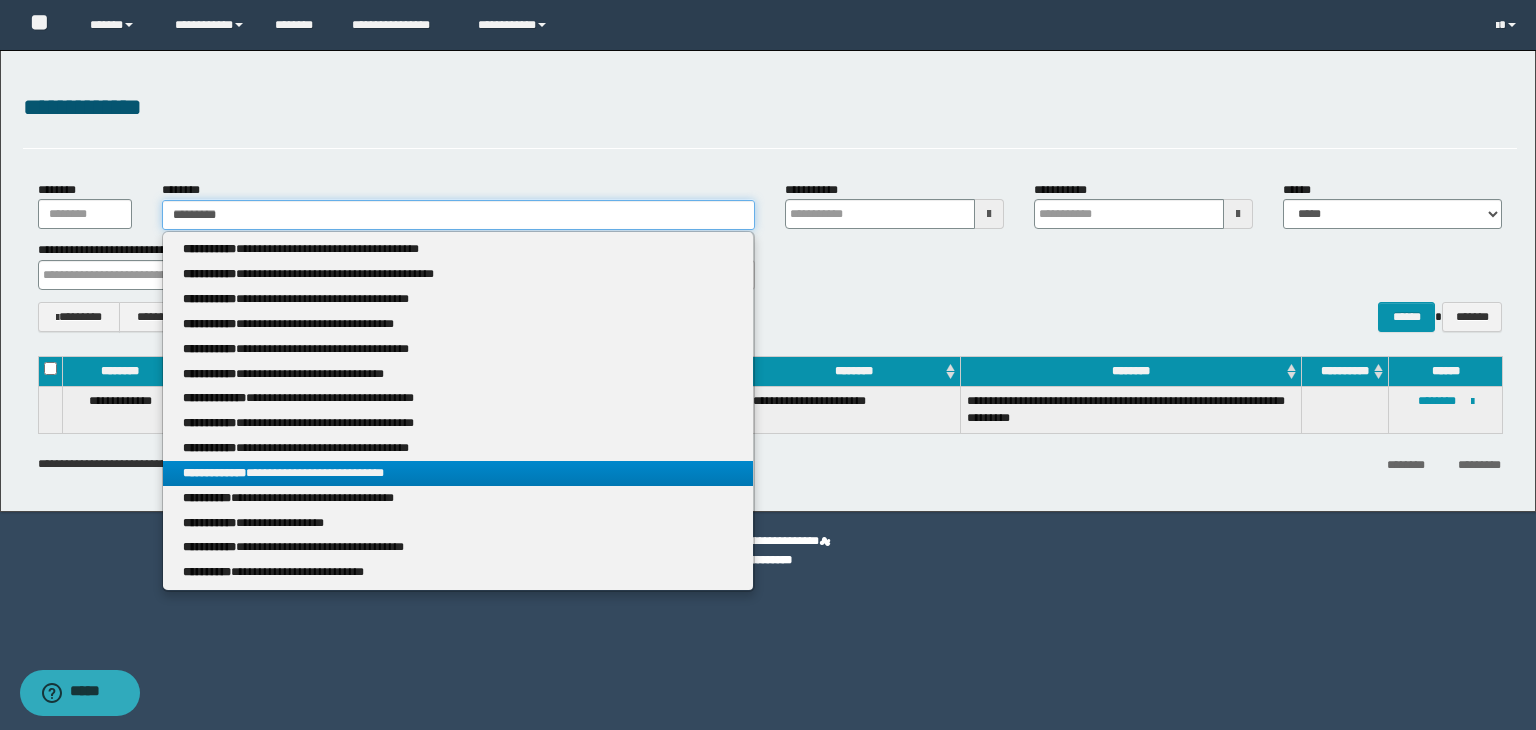 type 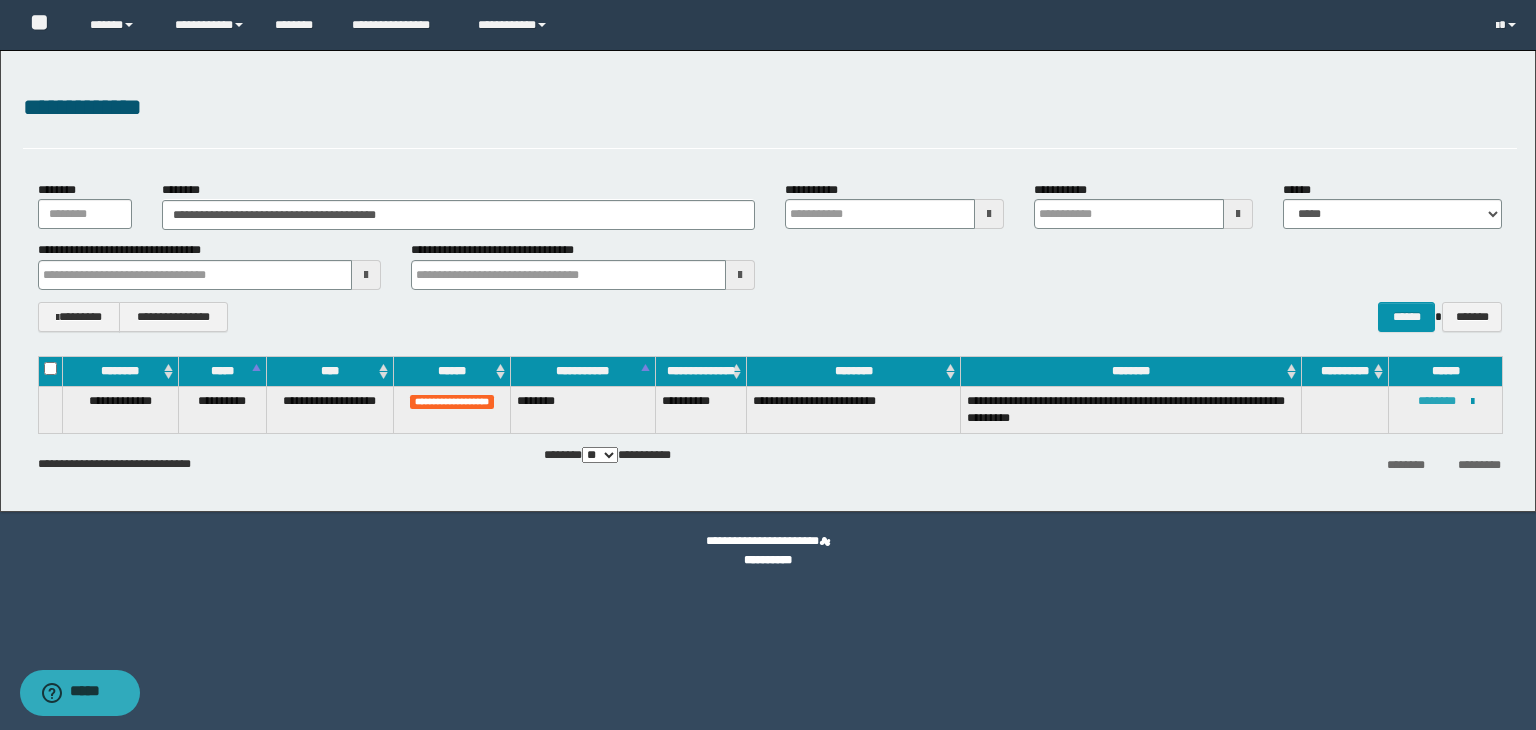 click on "********" at bounding box center [1437, 401] 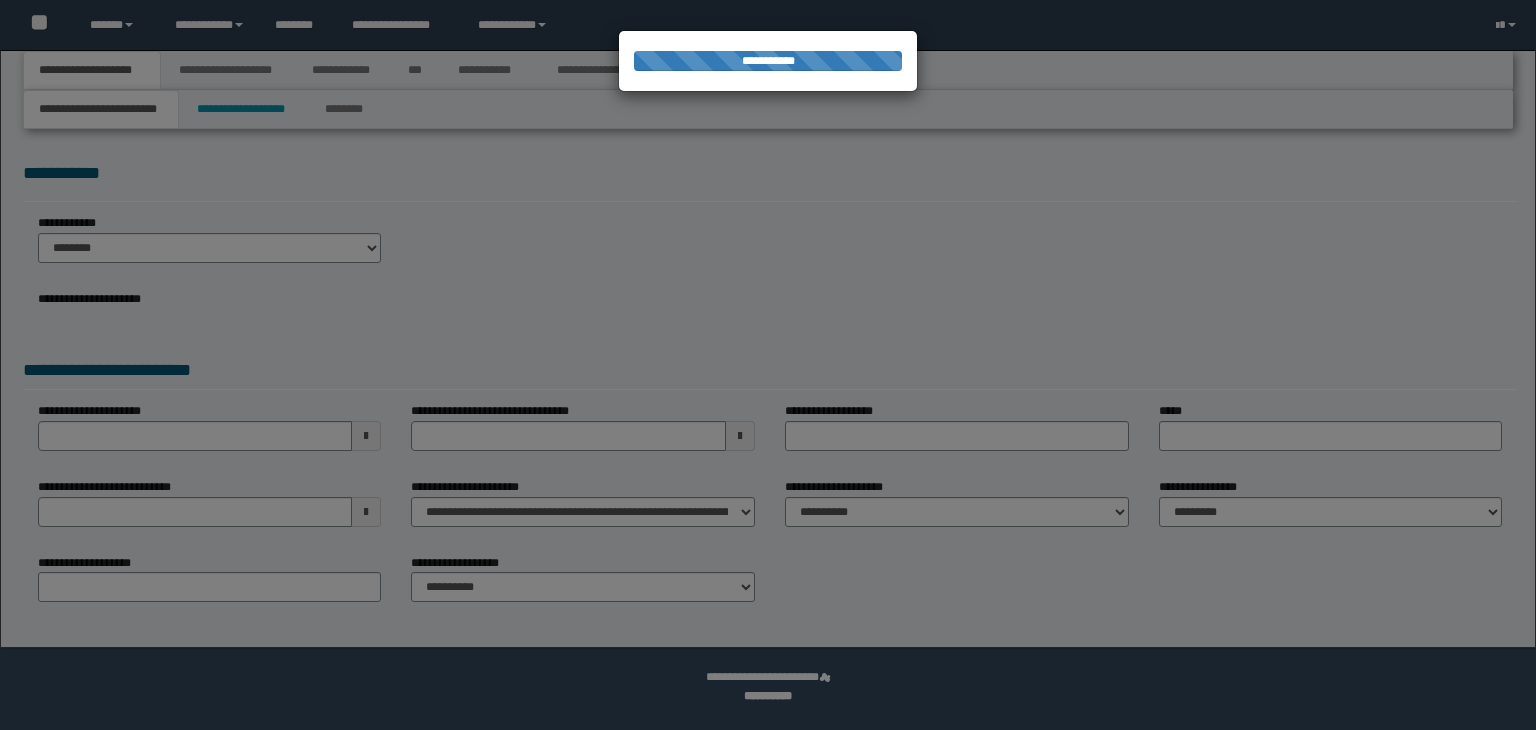 scroll, scrollTop: 0, scrollLeft: 0, axis: both 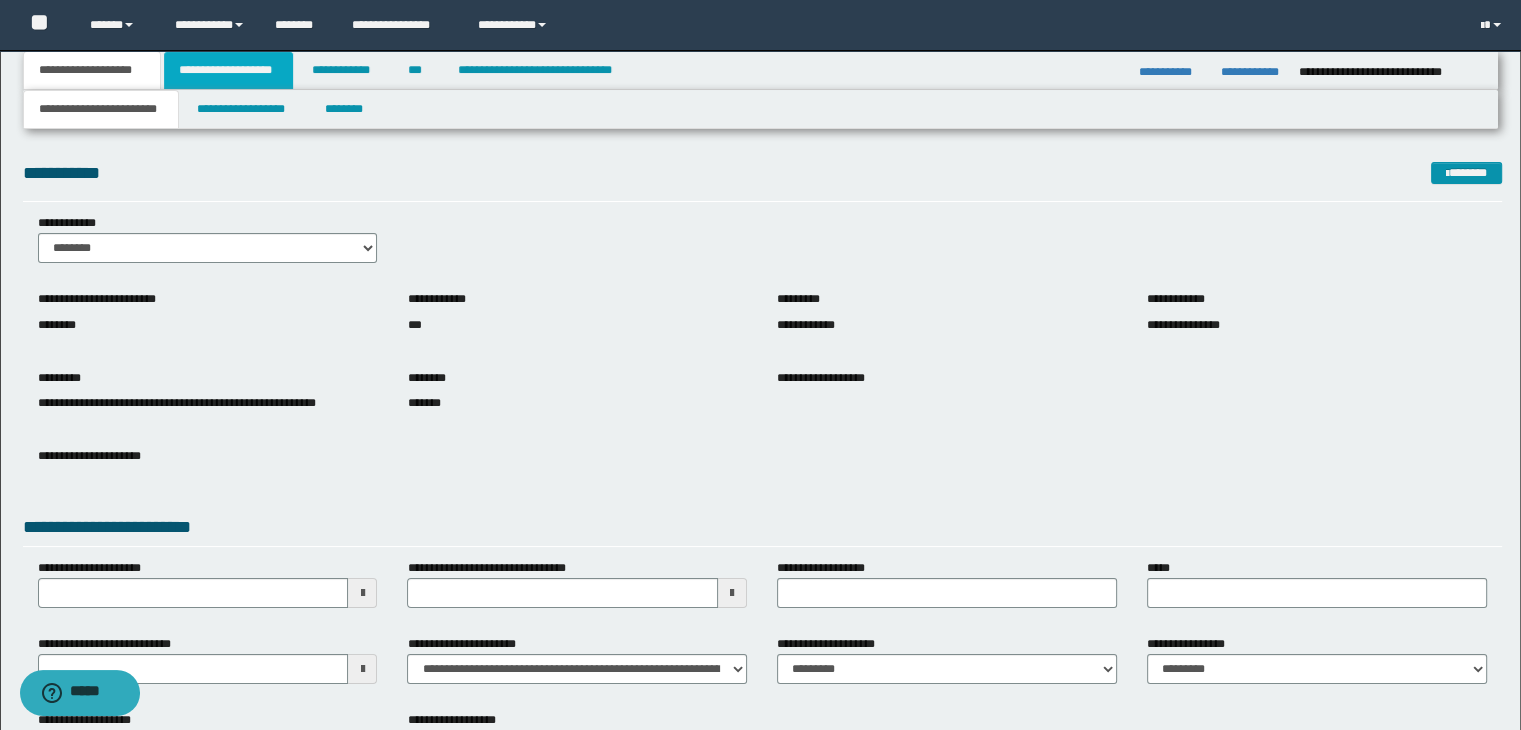 click on "**********" at bounding box center (228, 70) 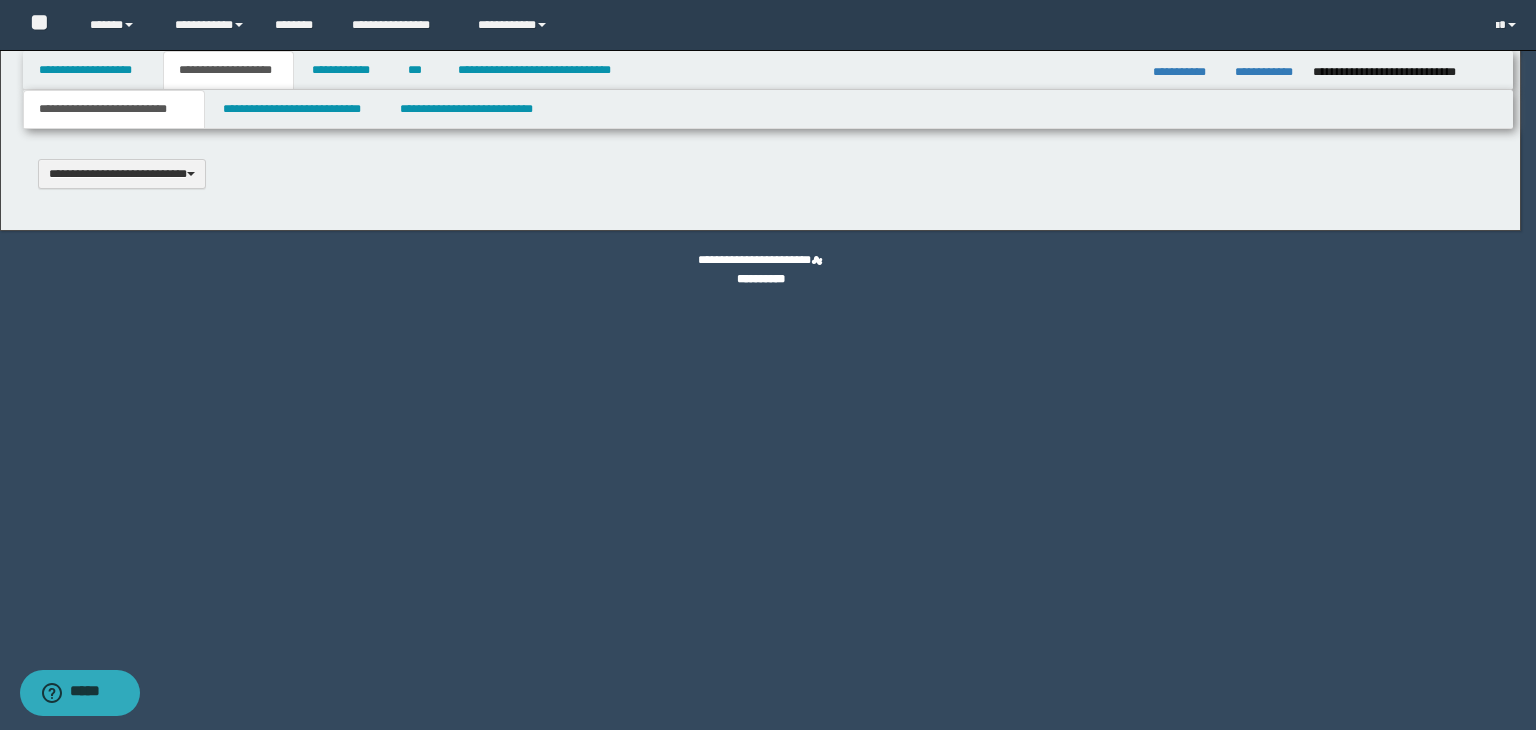 type 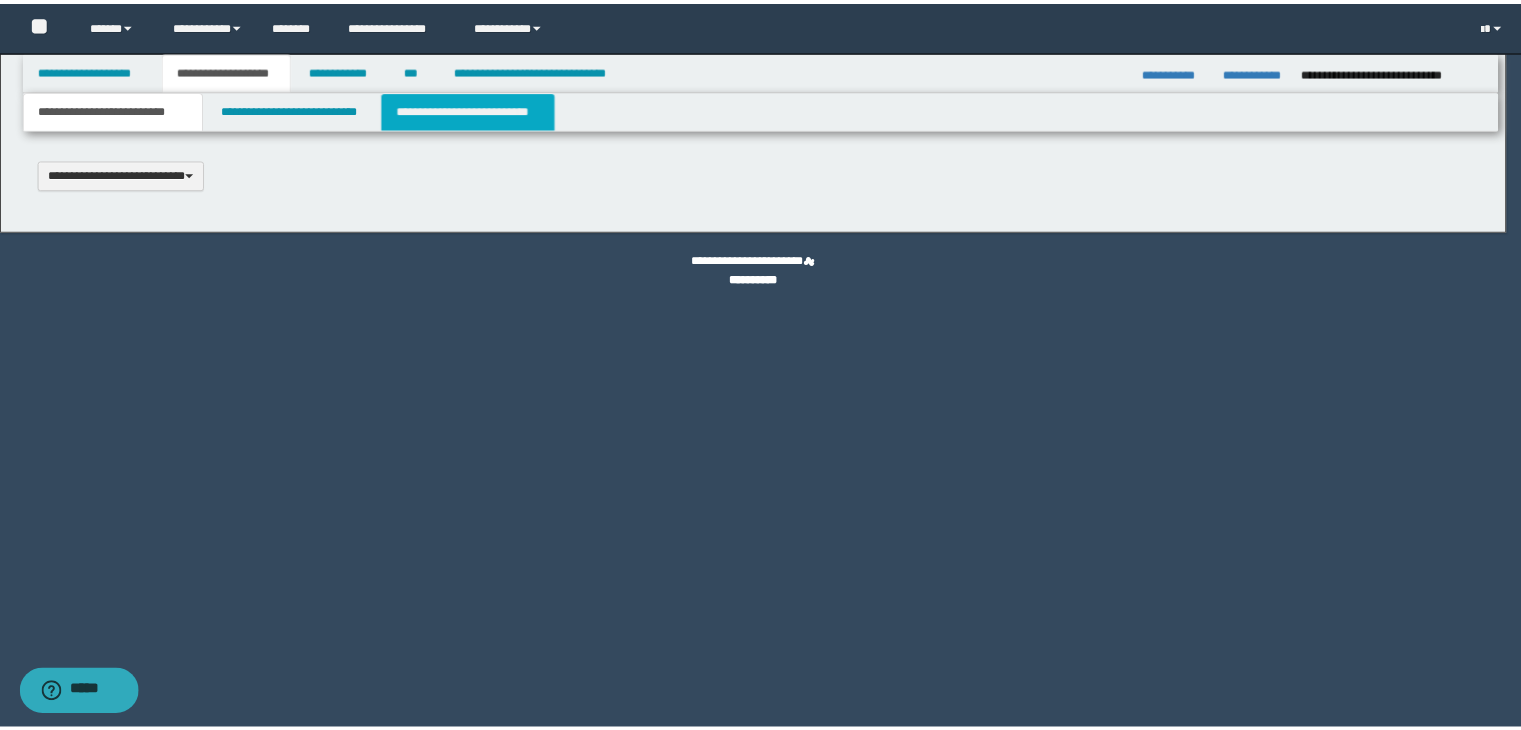 scroll, scrollTop: 0, scrollLeft: 0, axis: both 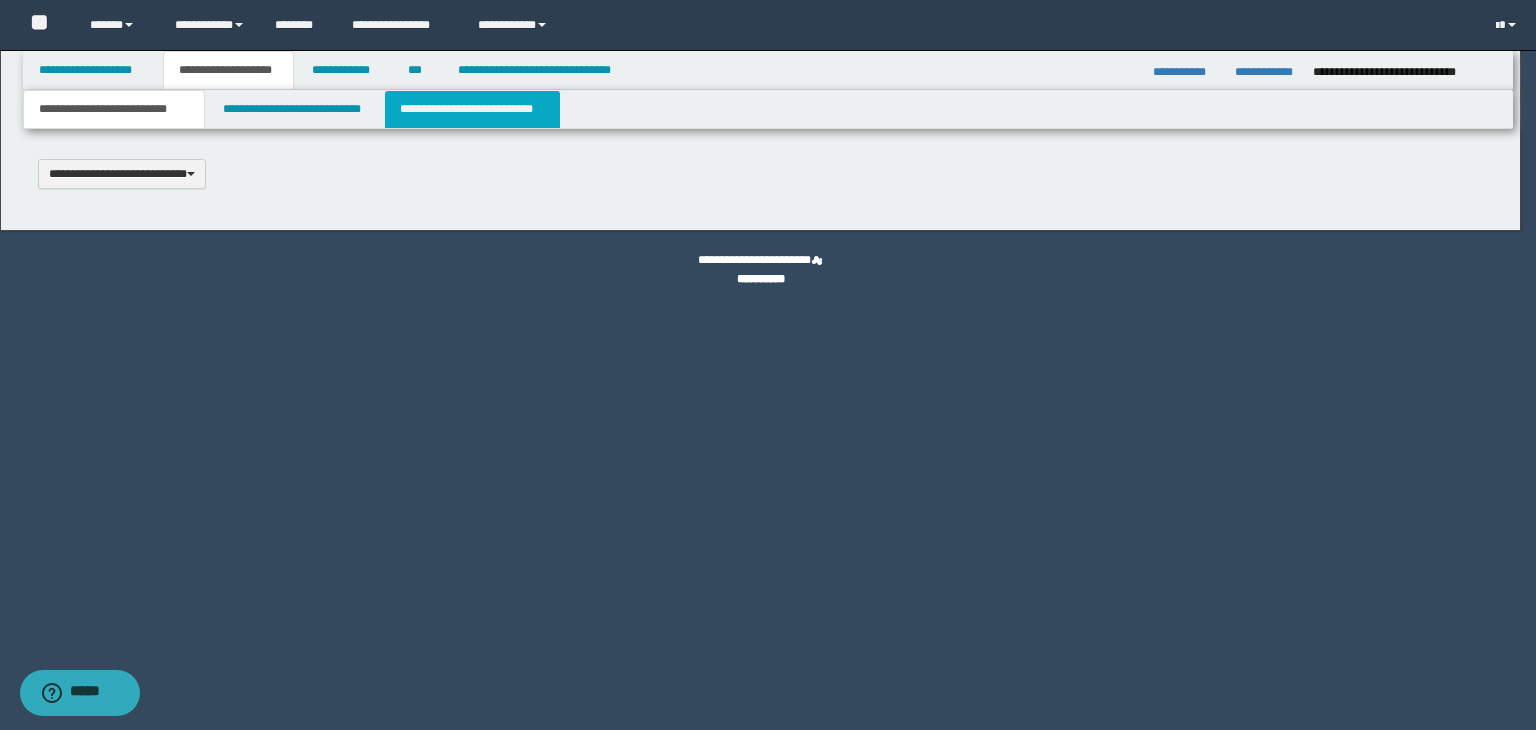 select on "*" 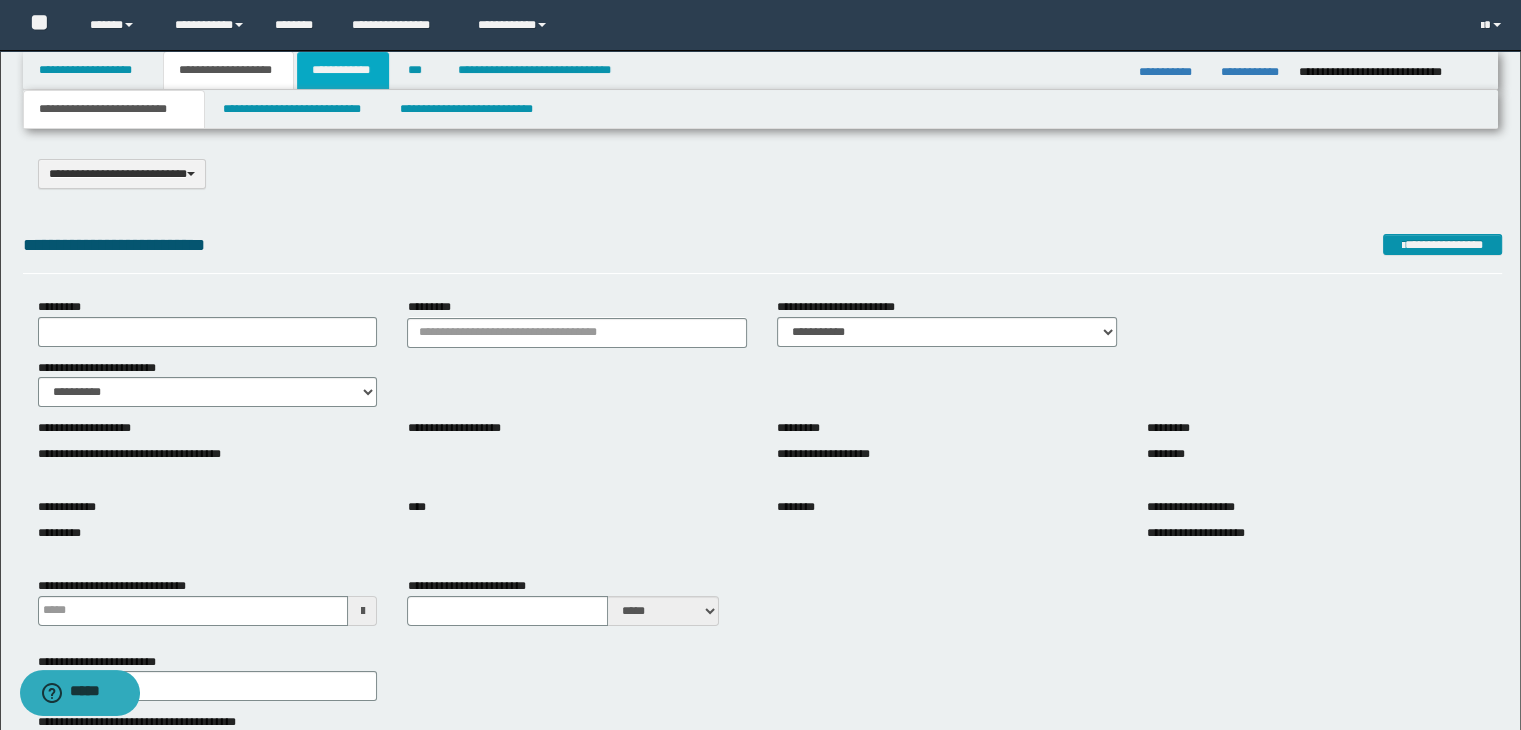 click on "**********" at bounding box center [343, 70] 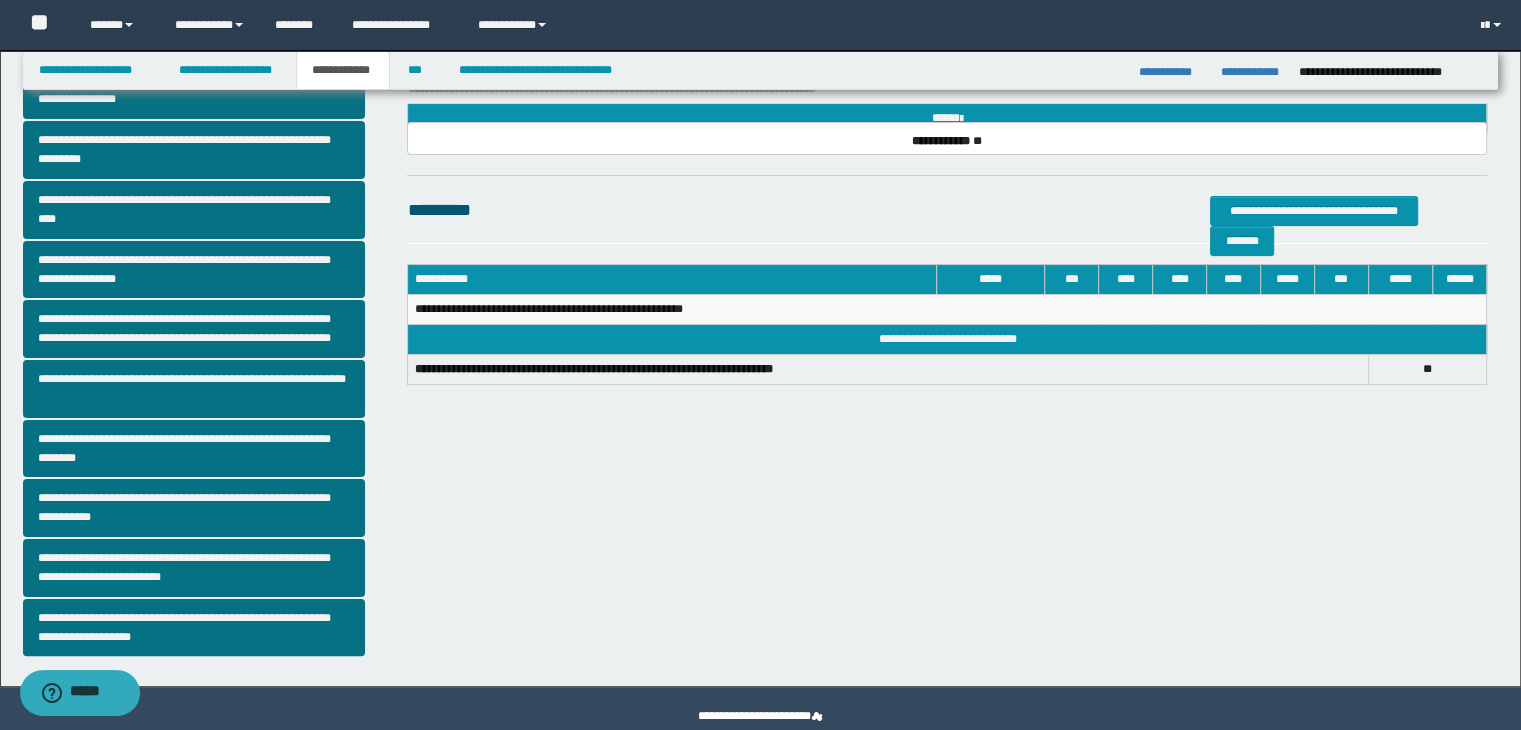 scroll, scrollTop: 371, scrollLeft: 0, axis: vertical 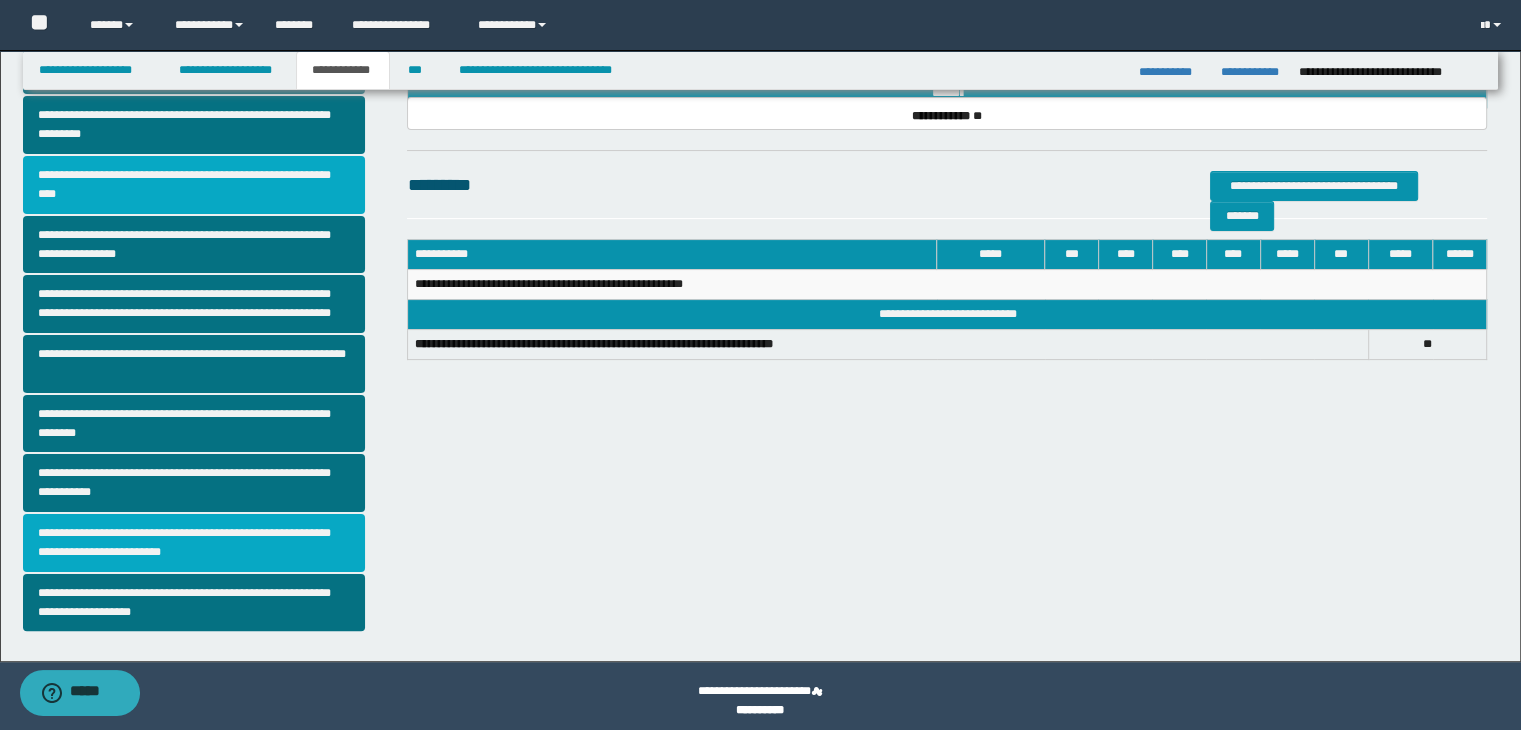 click on "**********" at bounding box center (194, 543) 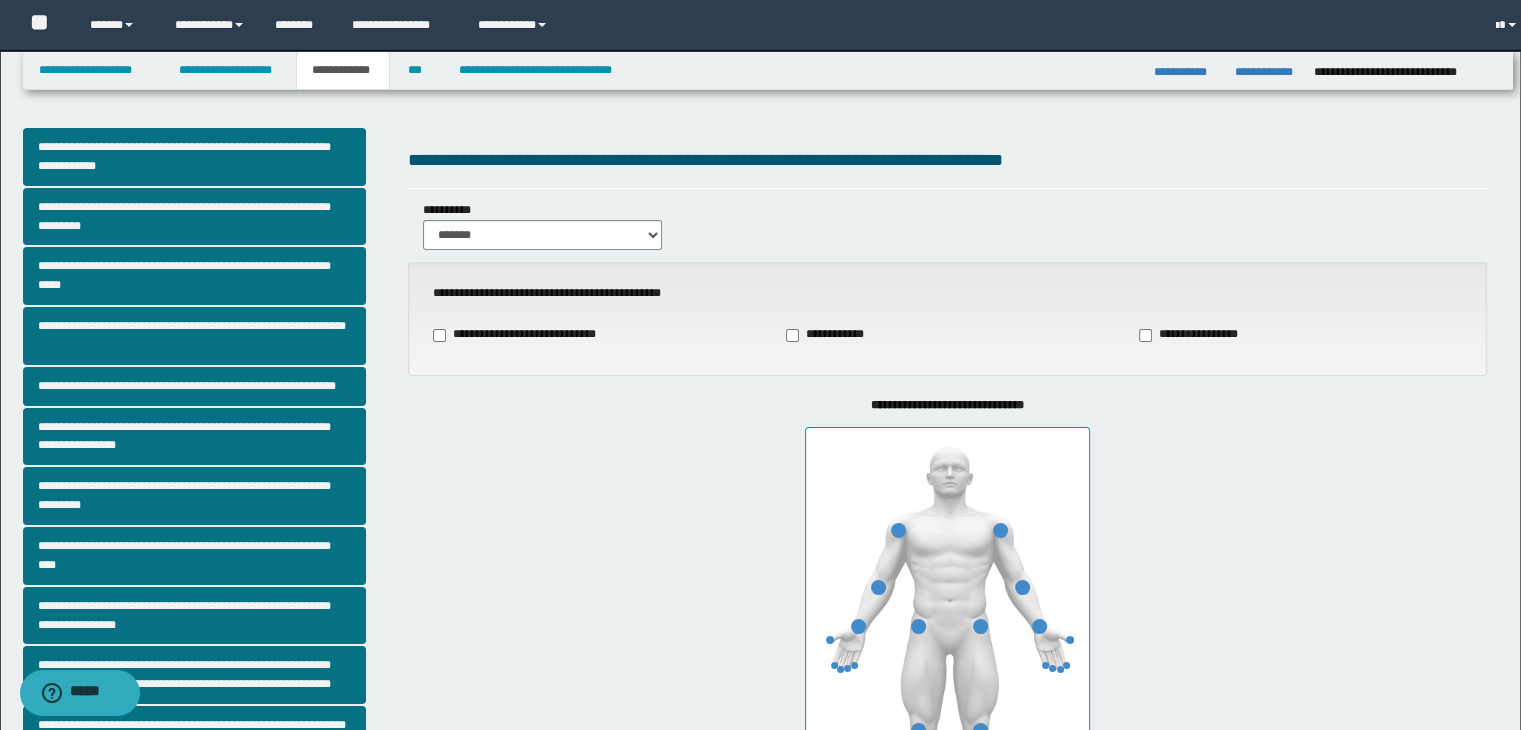type on "**" 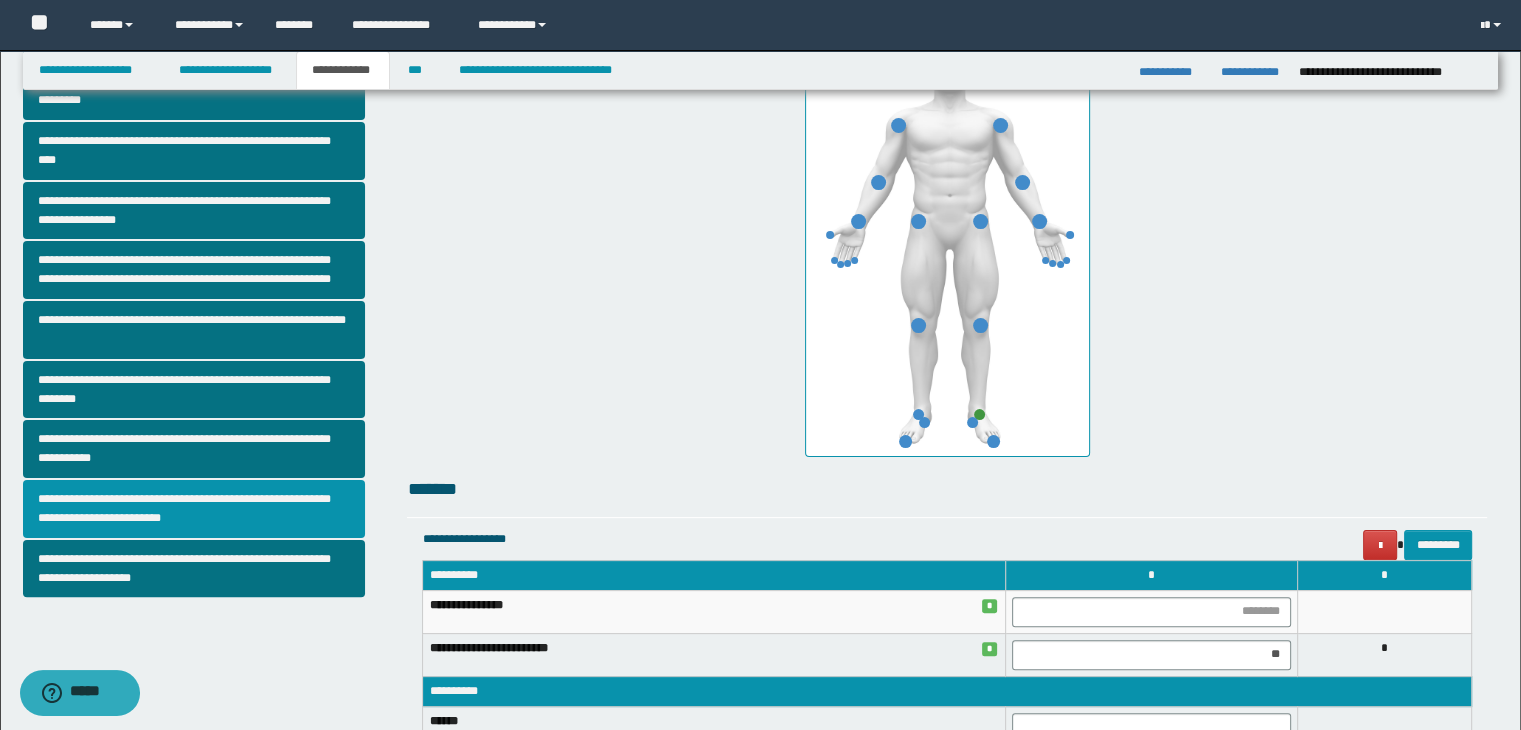 scroll, scrollTop: 511, scrollLeft: 0, axis: vertical 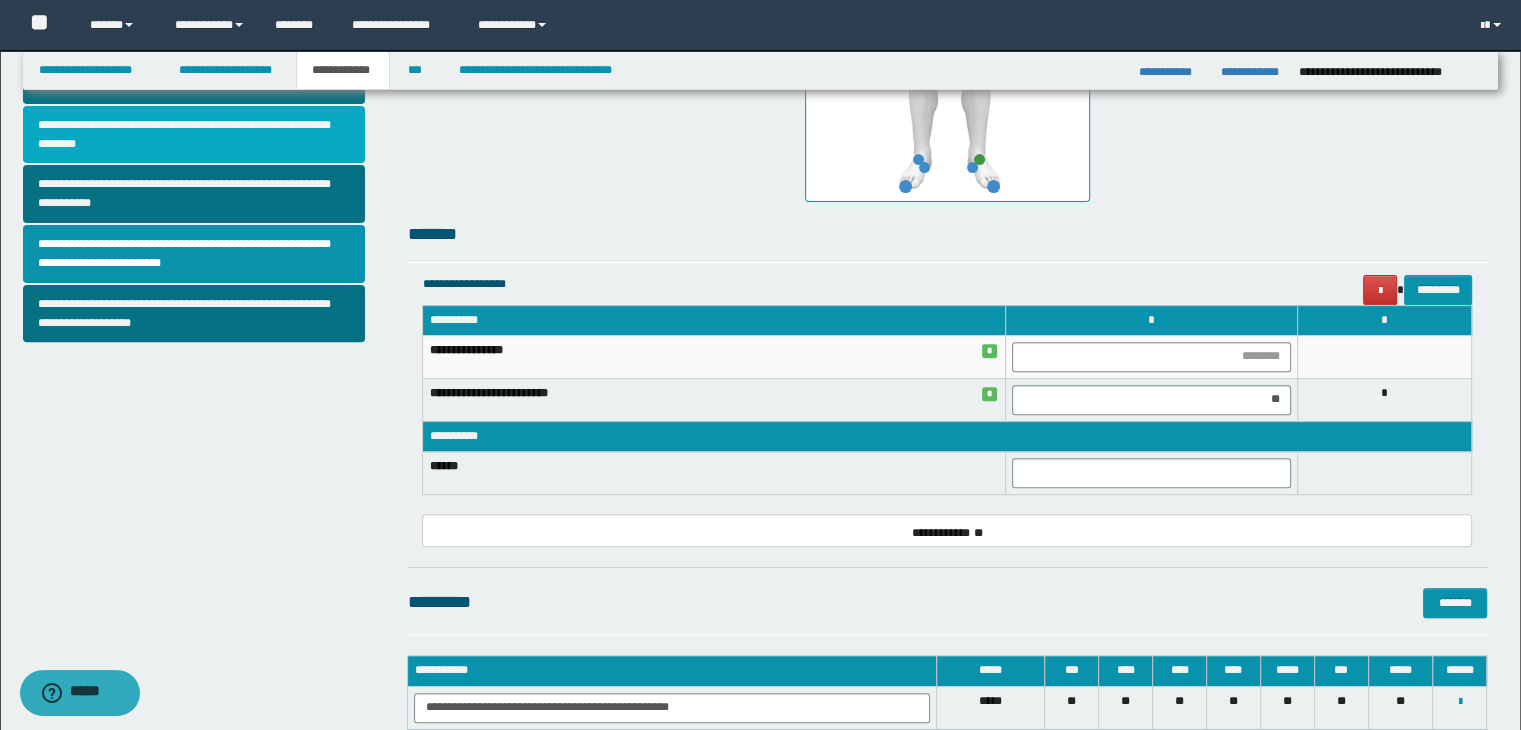 click on "**********" at bounding box center (194, 135) 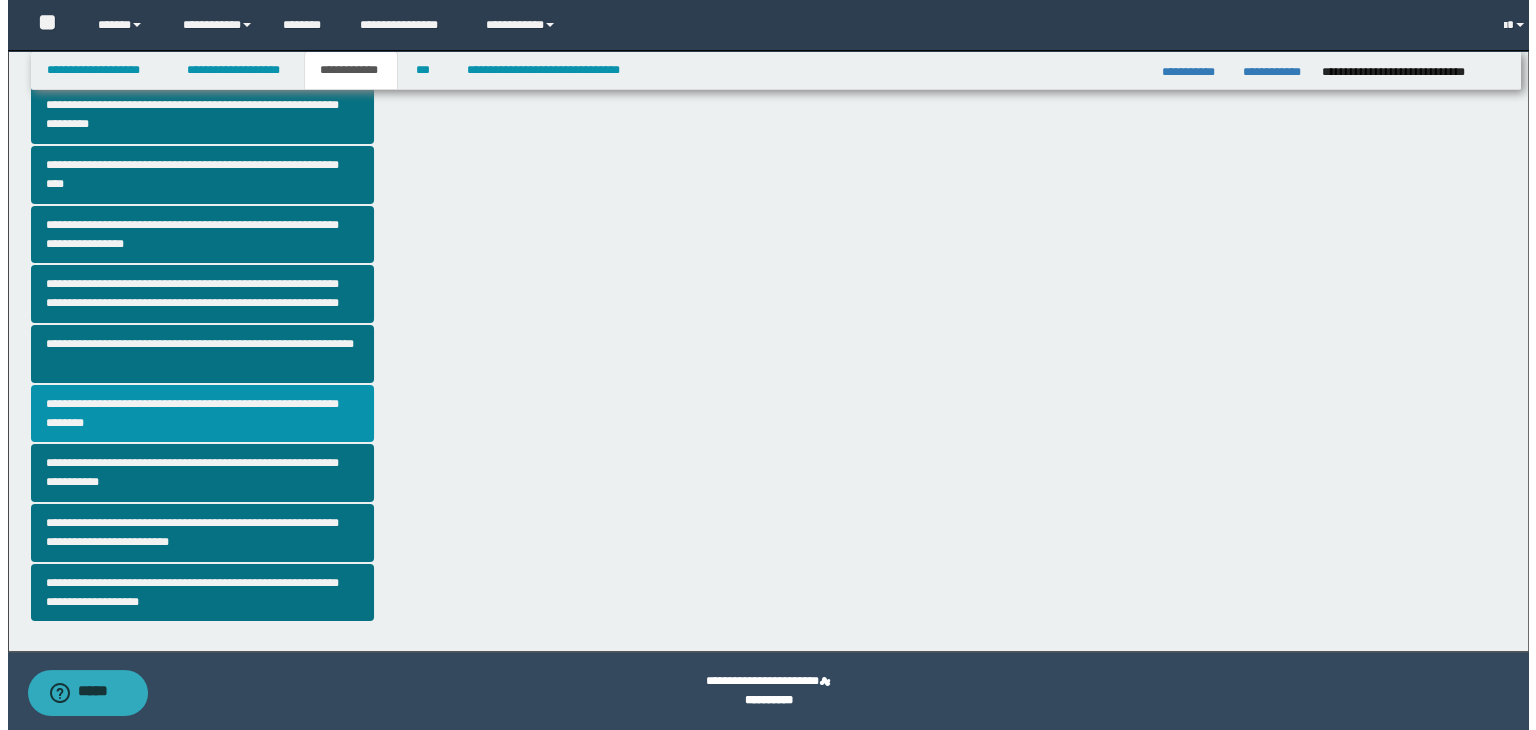 scroll, scrollTop: 0, scrollLeft: 0, axis: both 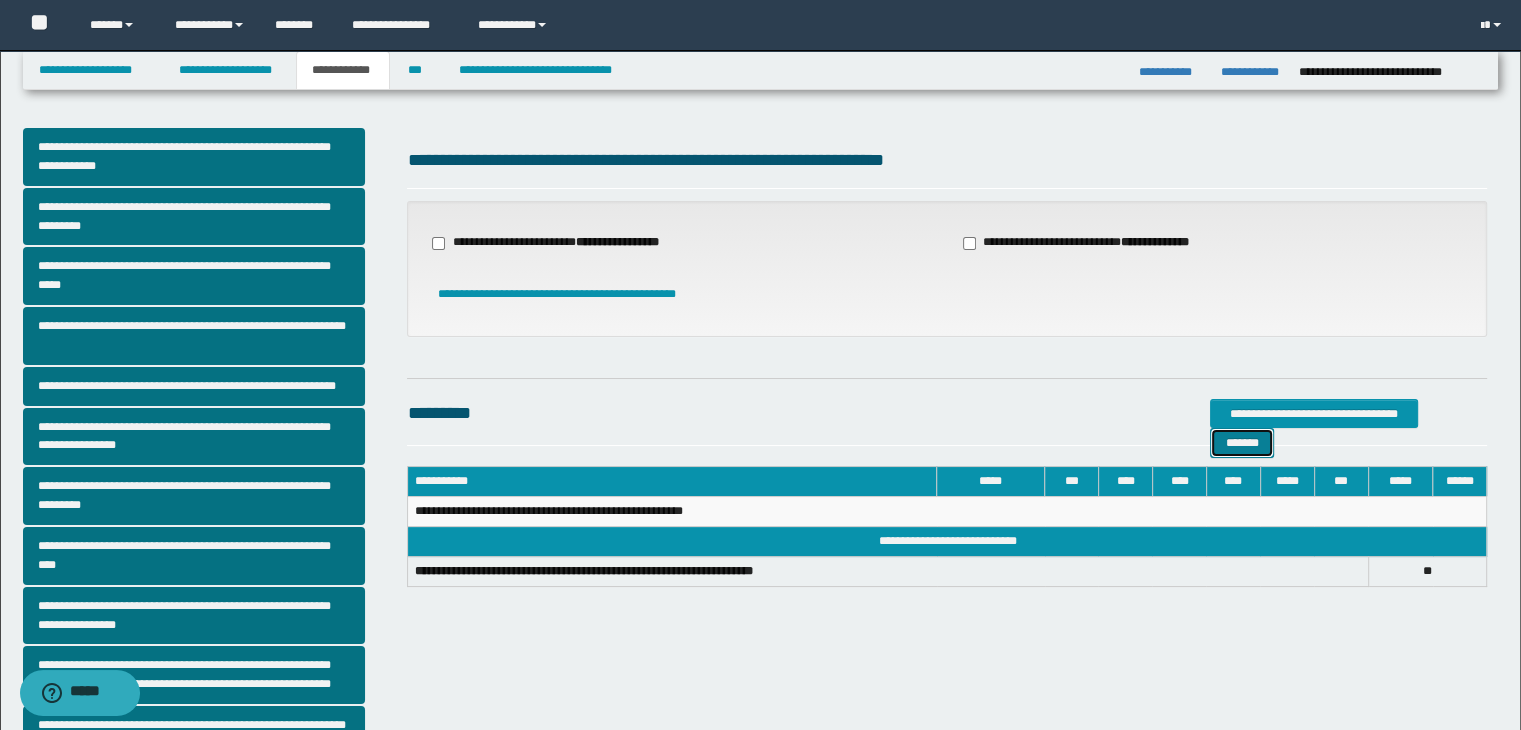 click on "*******" at bounding box center (1242, 443) 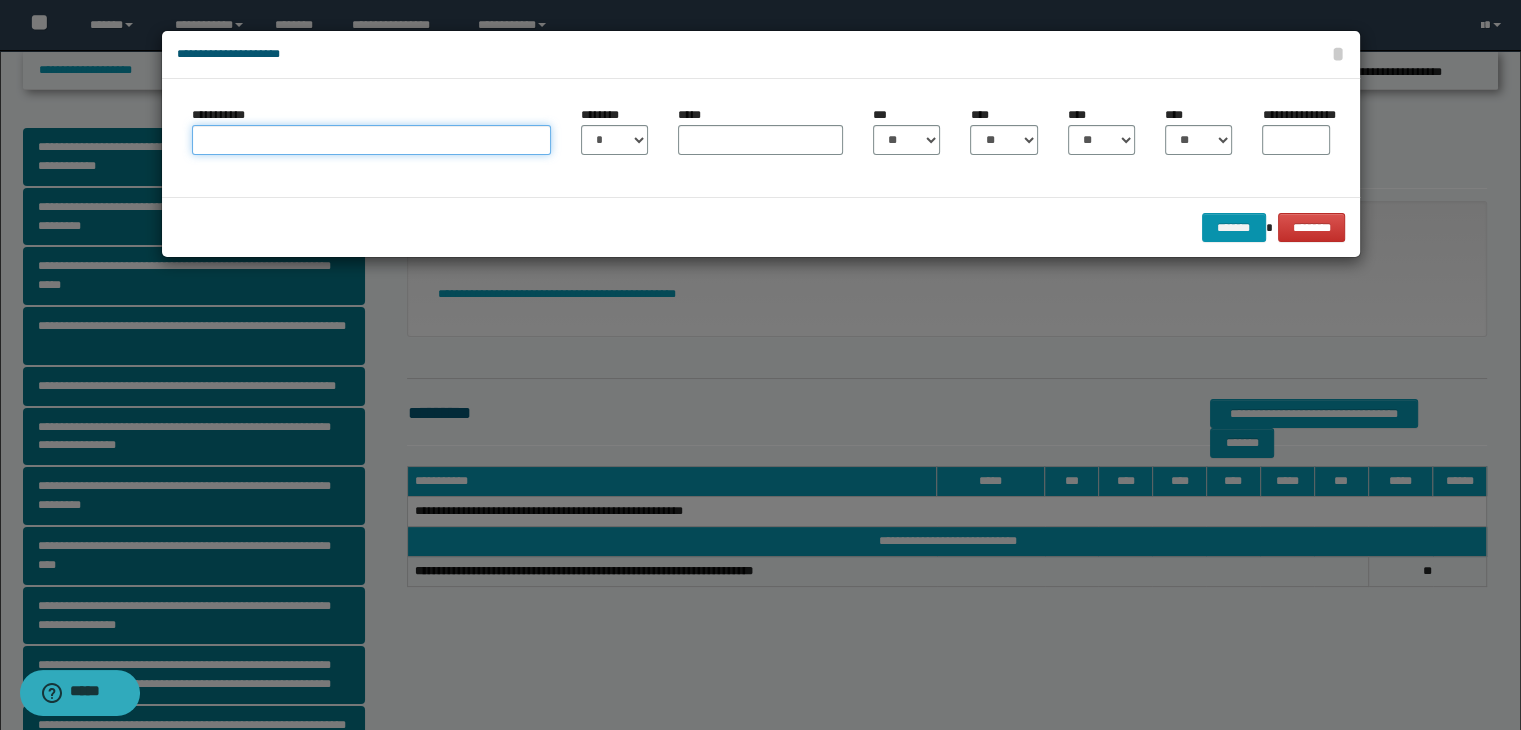click on "**********" at bounding box center (371, 140) 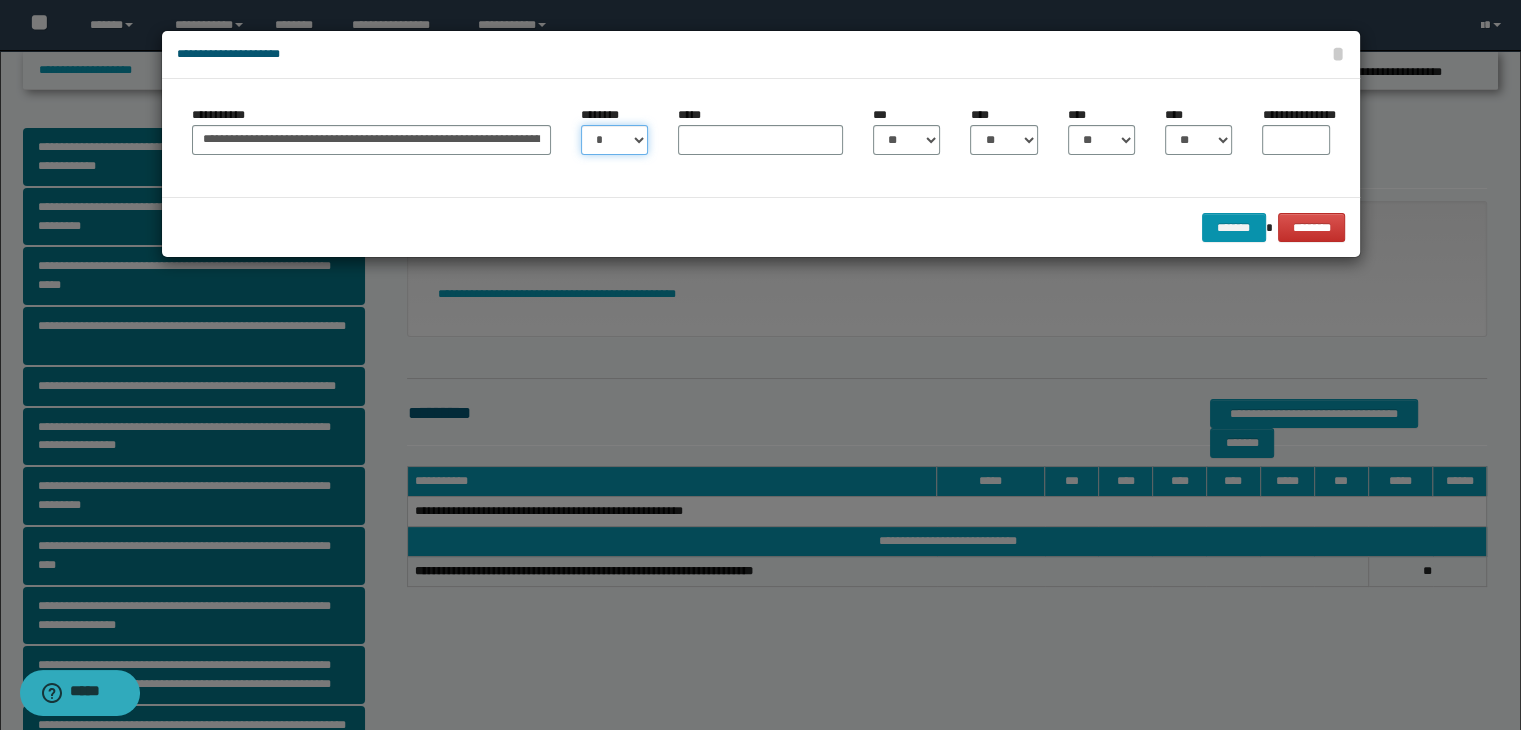 click on "*
*
*
*
*
*
*
*
*
**
**
**
**
**
**" at bounding box center (614, 140) 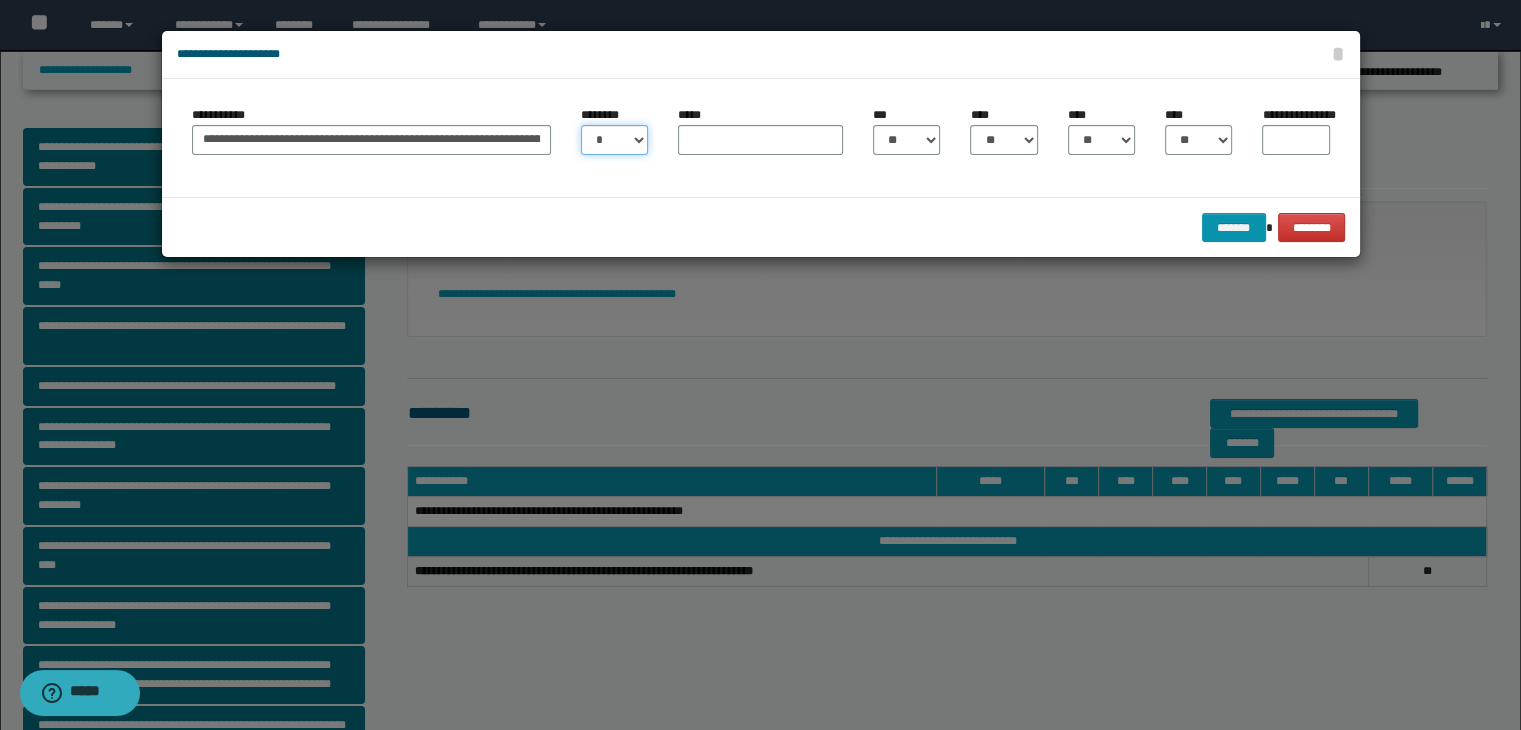select on "**" 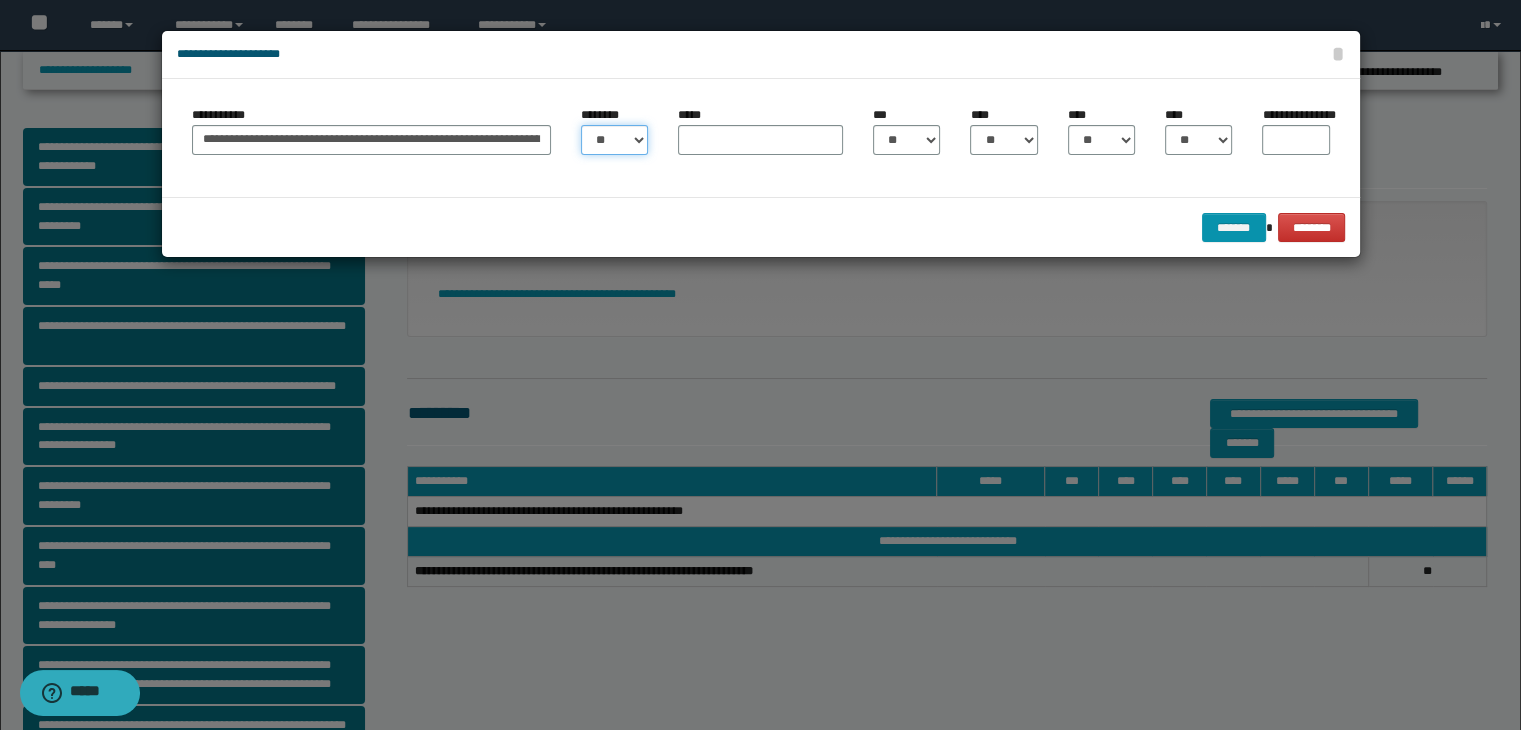 click on "*
*
*
*
*
*
*
*
*
**
**
**
**
**
**" at bounding box center (614, 140) 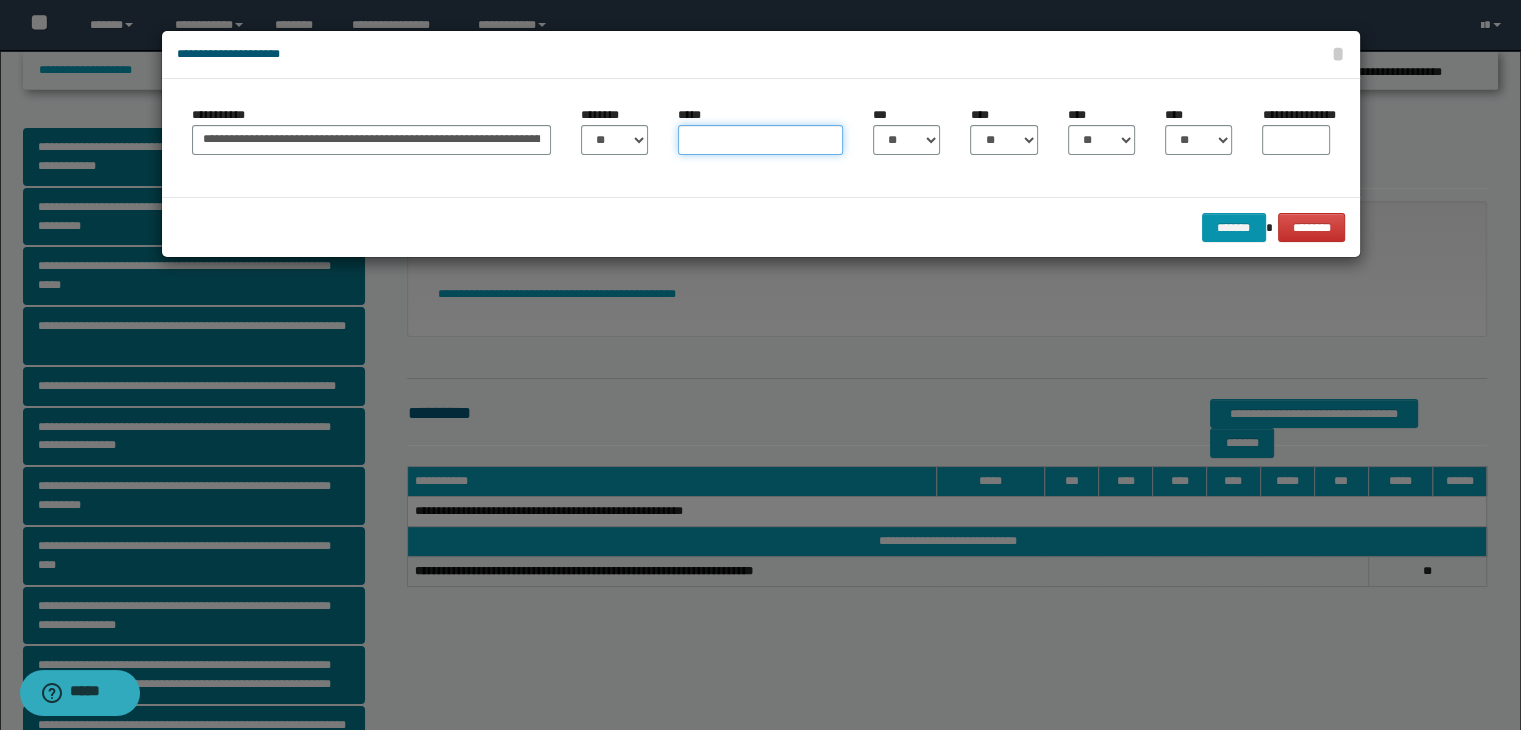 click on "*****" at bounding box center (760, 140) 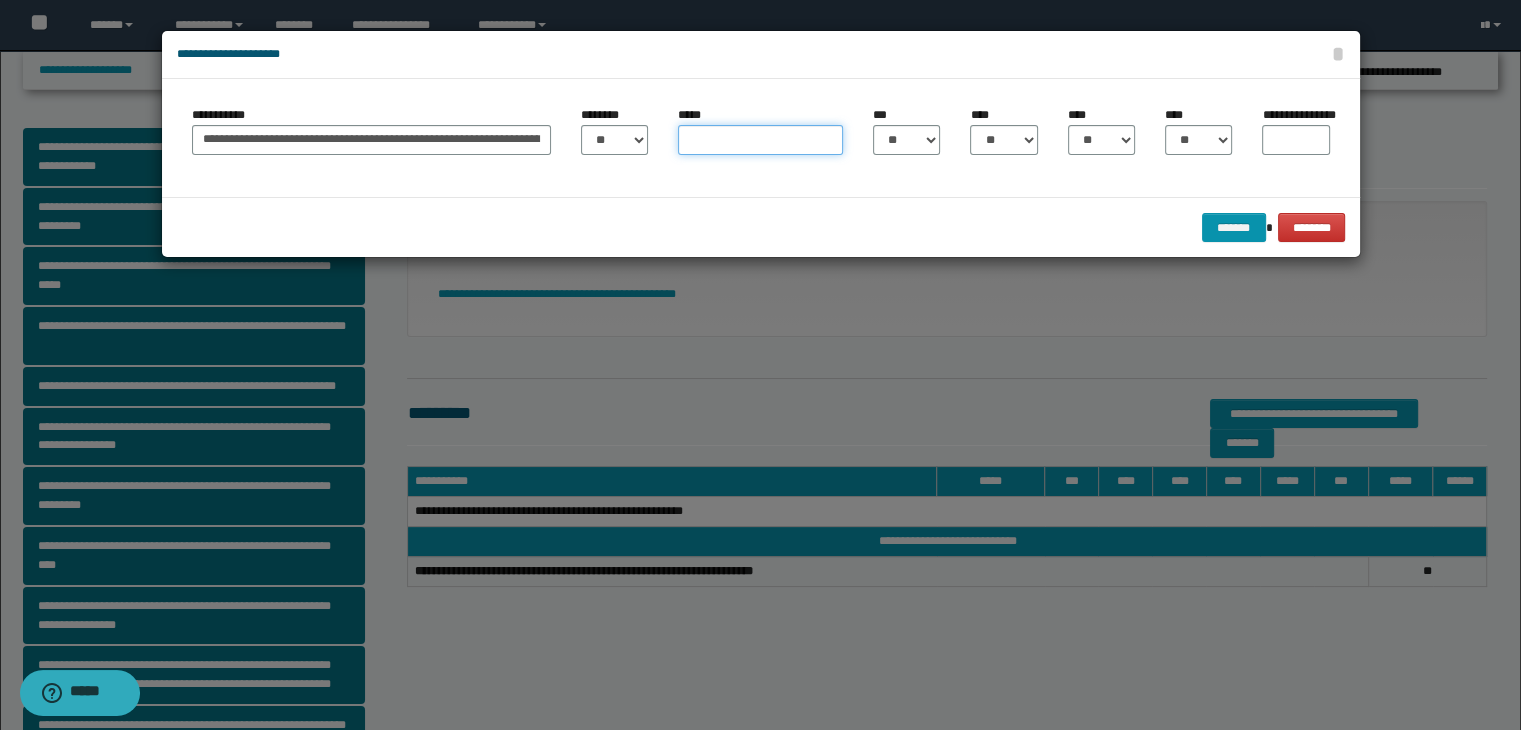 type on "*****" 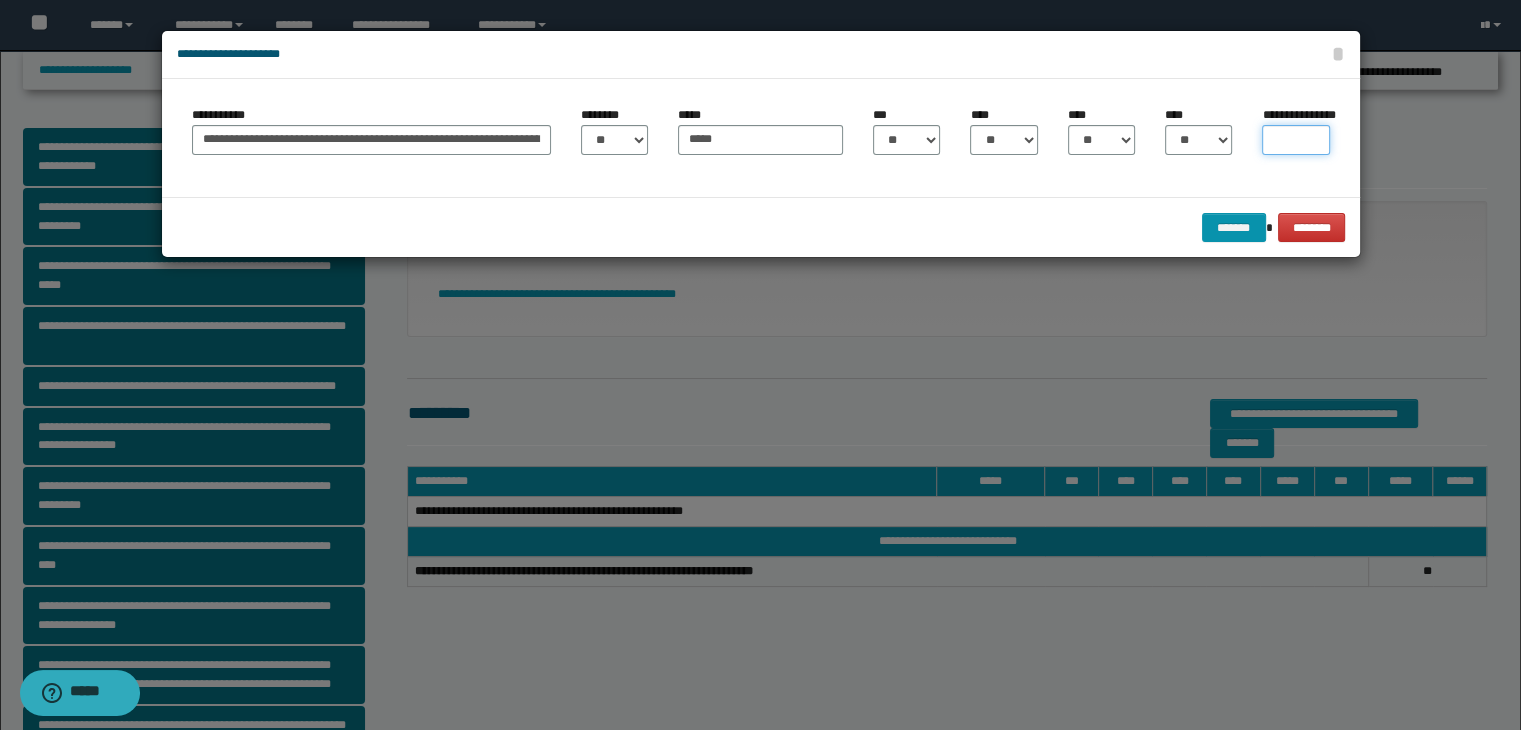 click on "**********" at bounding box center [1295, 140] 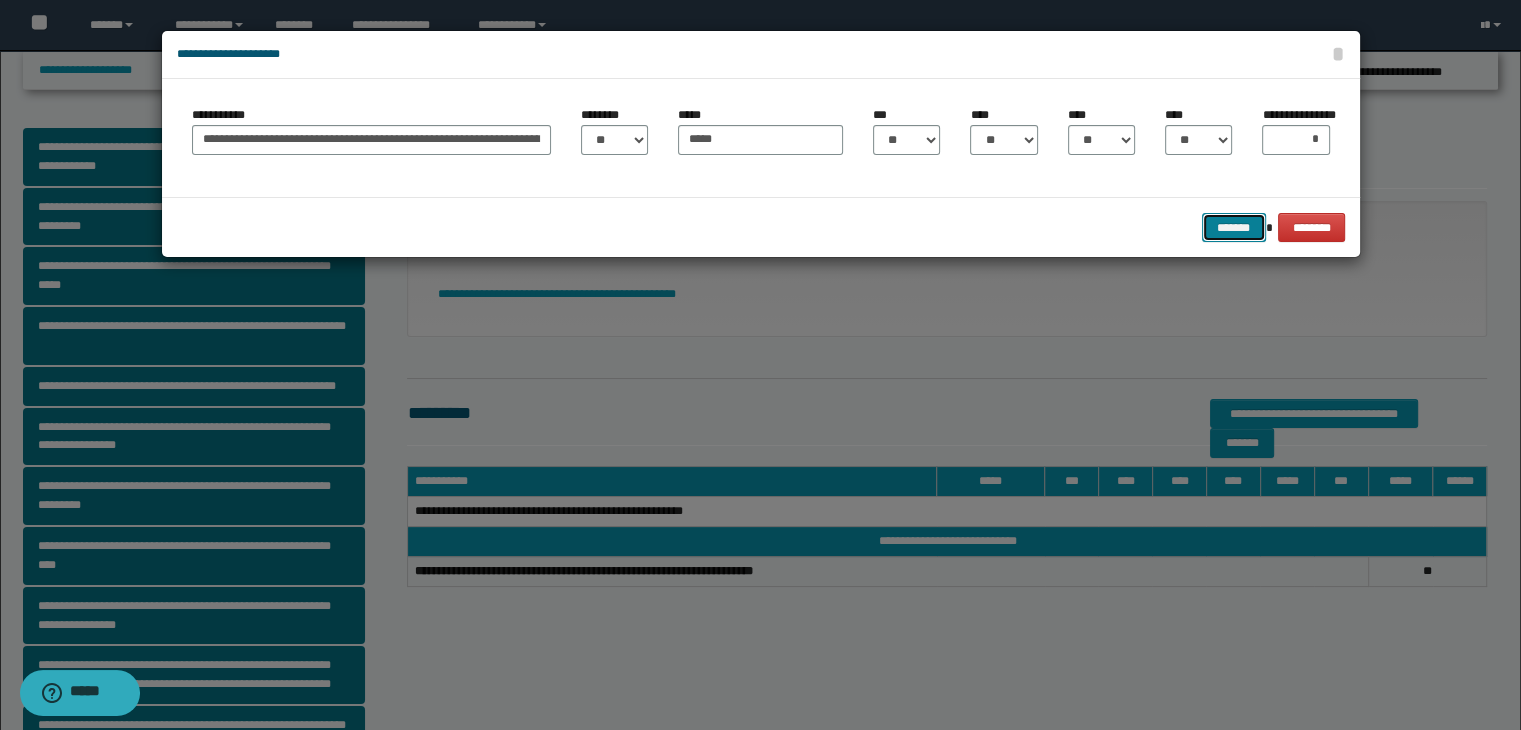 click on "*******" at bounding box center (1234, 228) 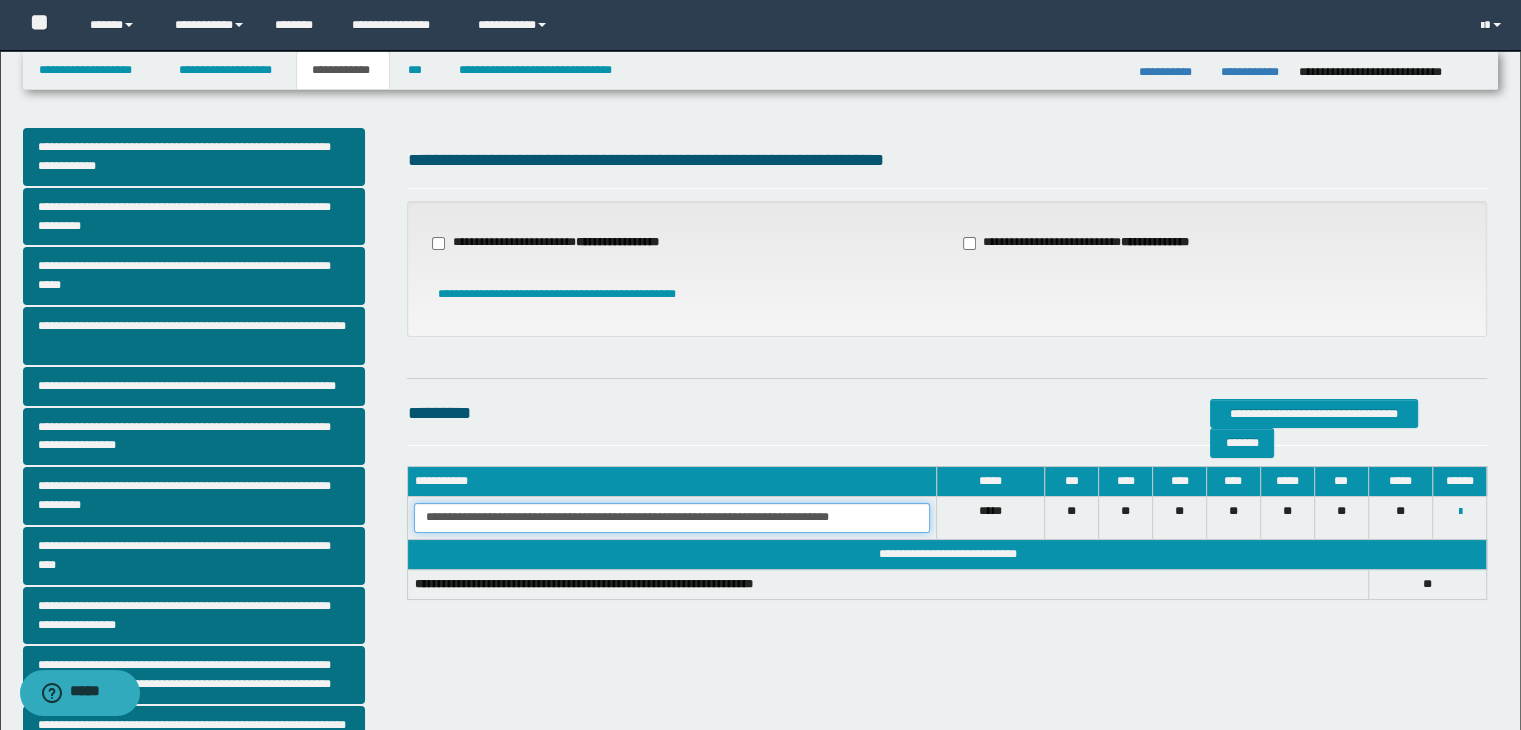 drag, startPoint x: 425, startPoint y: 517, endPoint x: 916, endPoint y: 515, distance: 491.00406 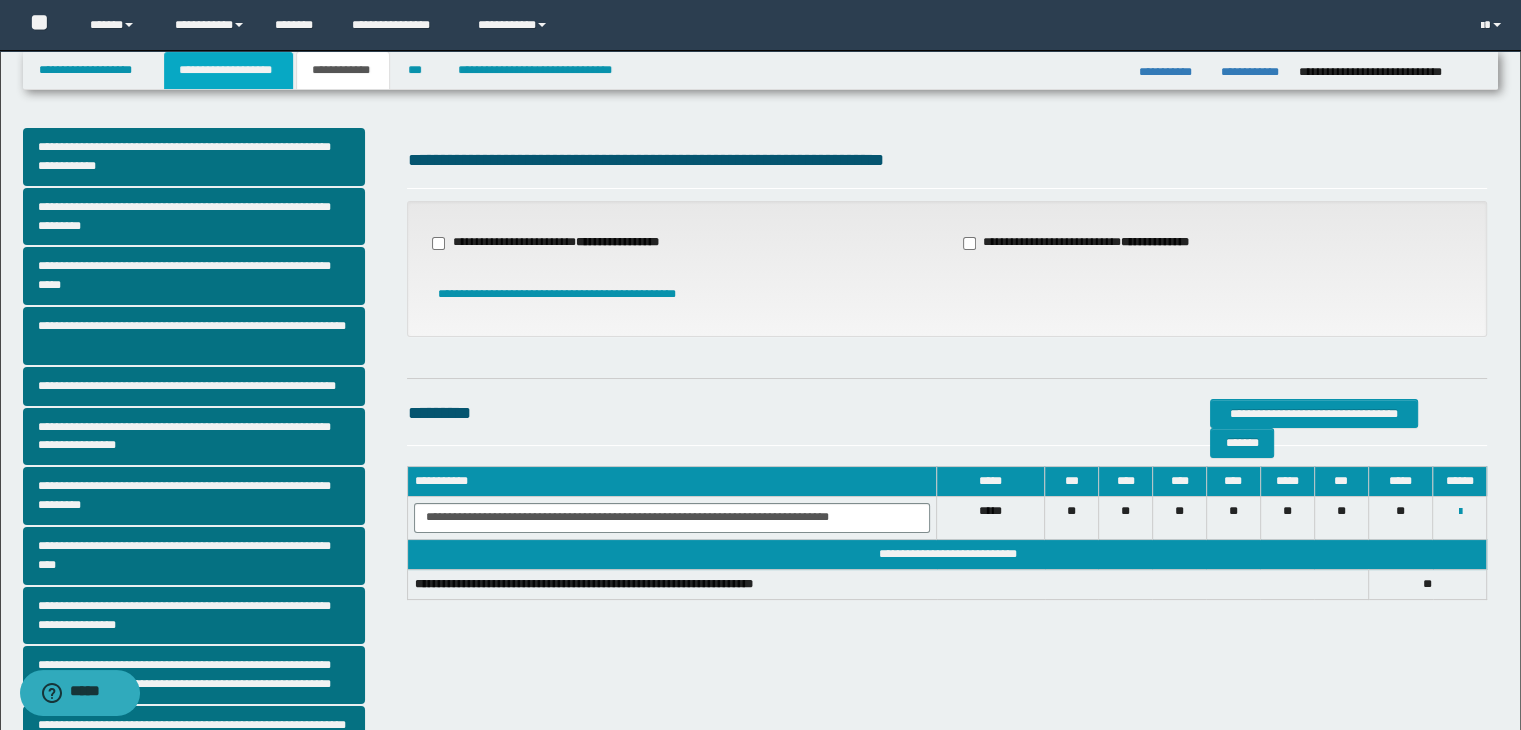 click on "**********" at bounding box center (228, 70) 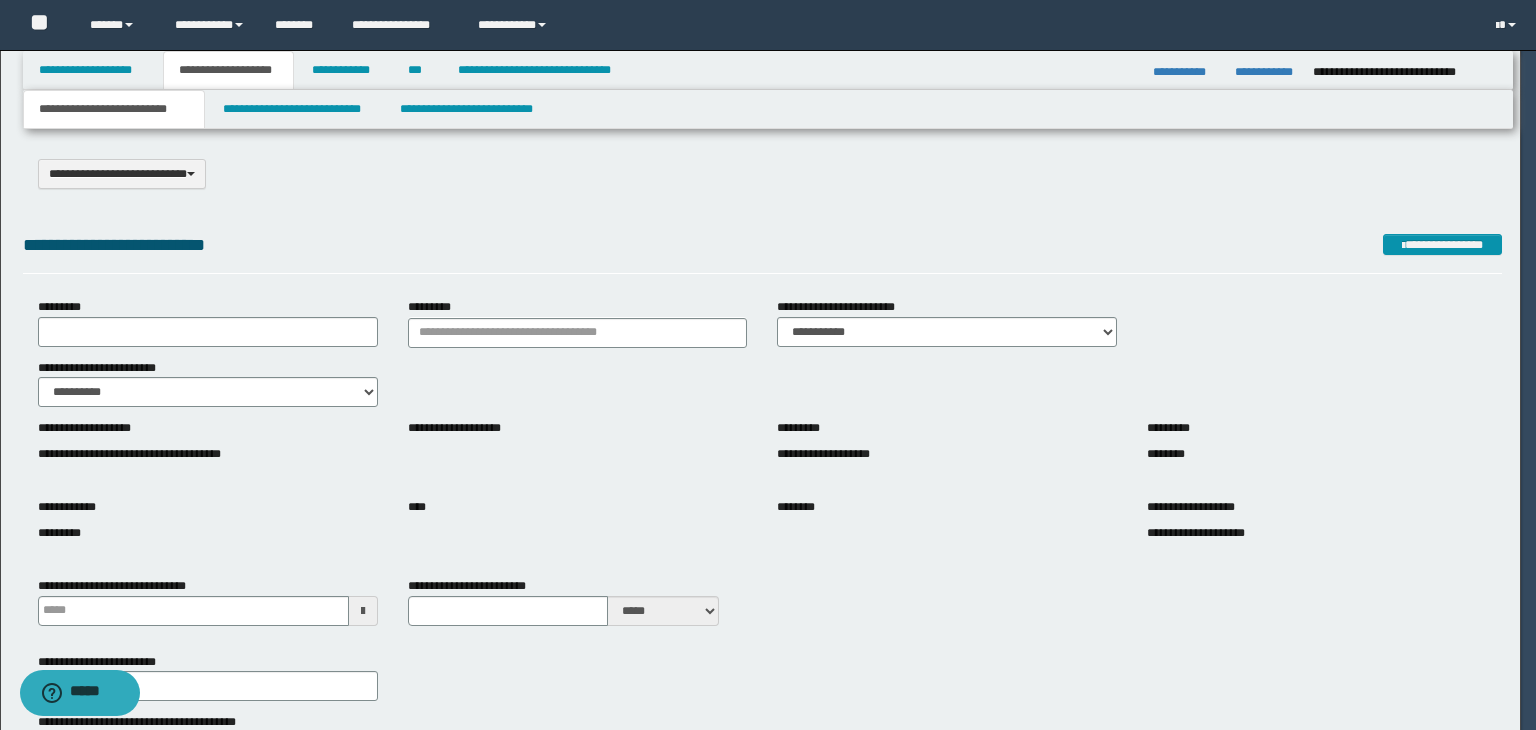 type 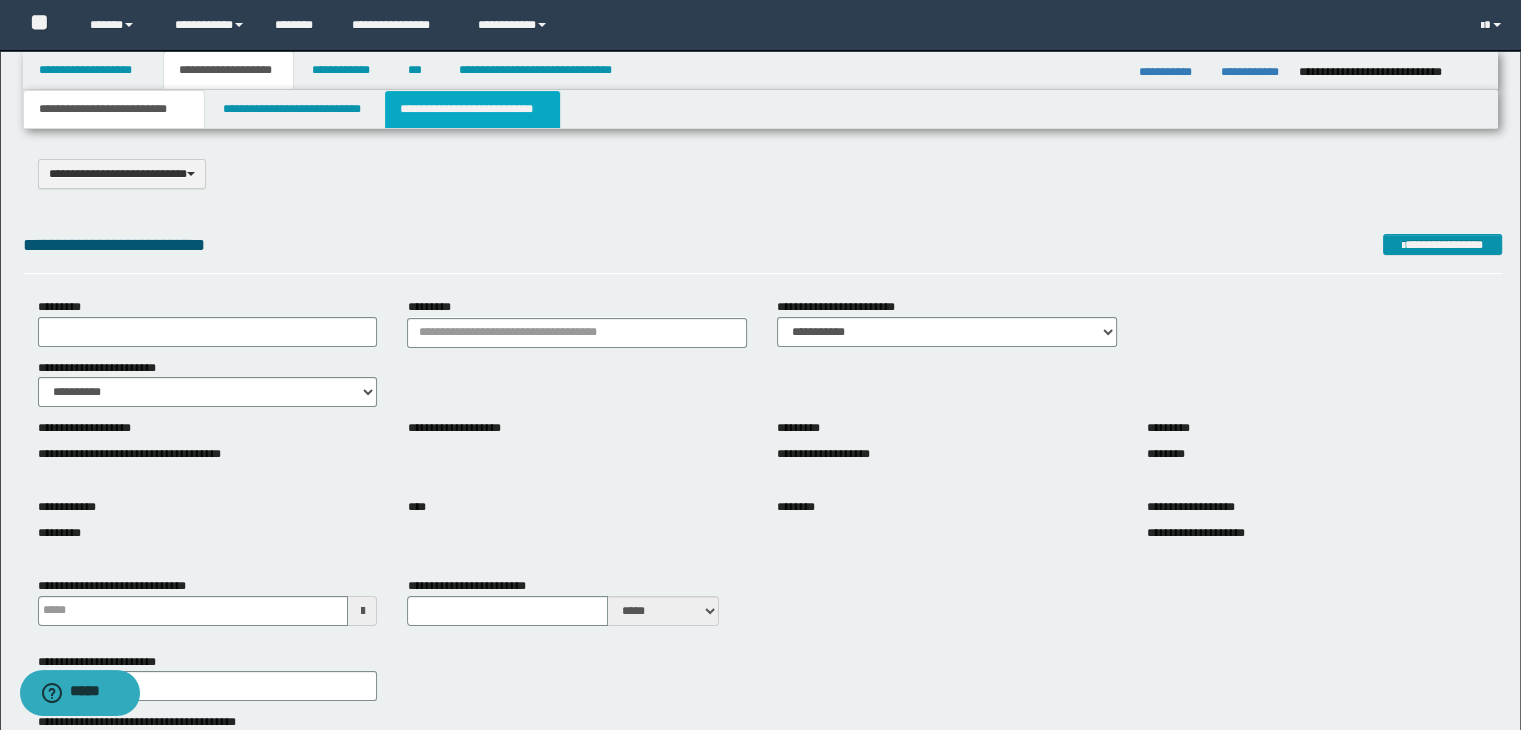 click on "**********" at bounding box center [472, 109] 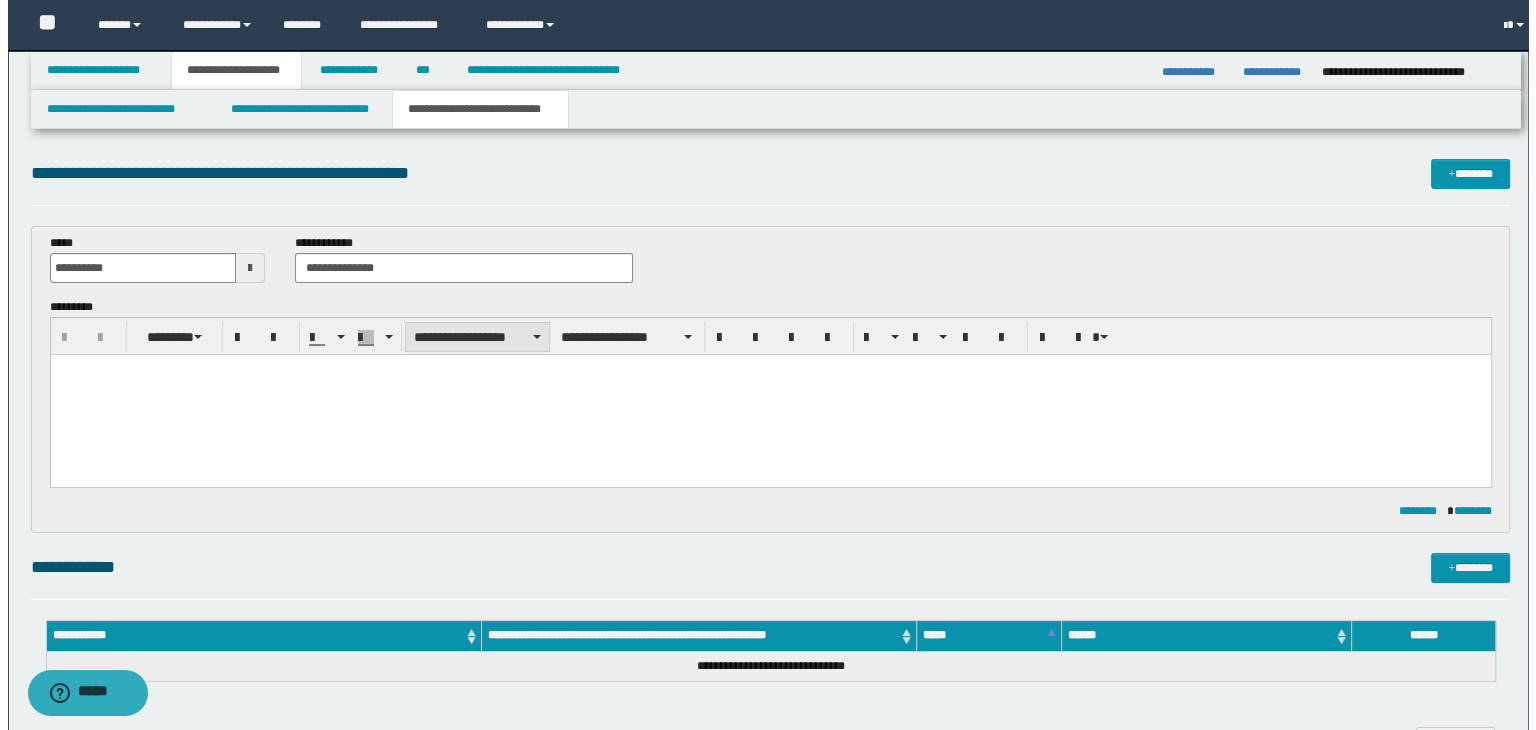 scroll, scrollTop: 0, scrollLeft: 0, axis: both 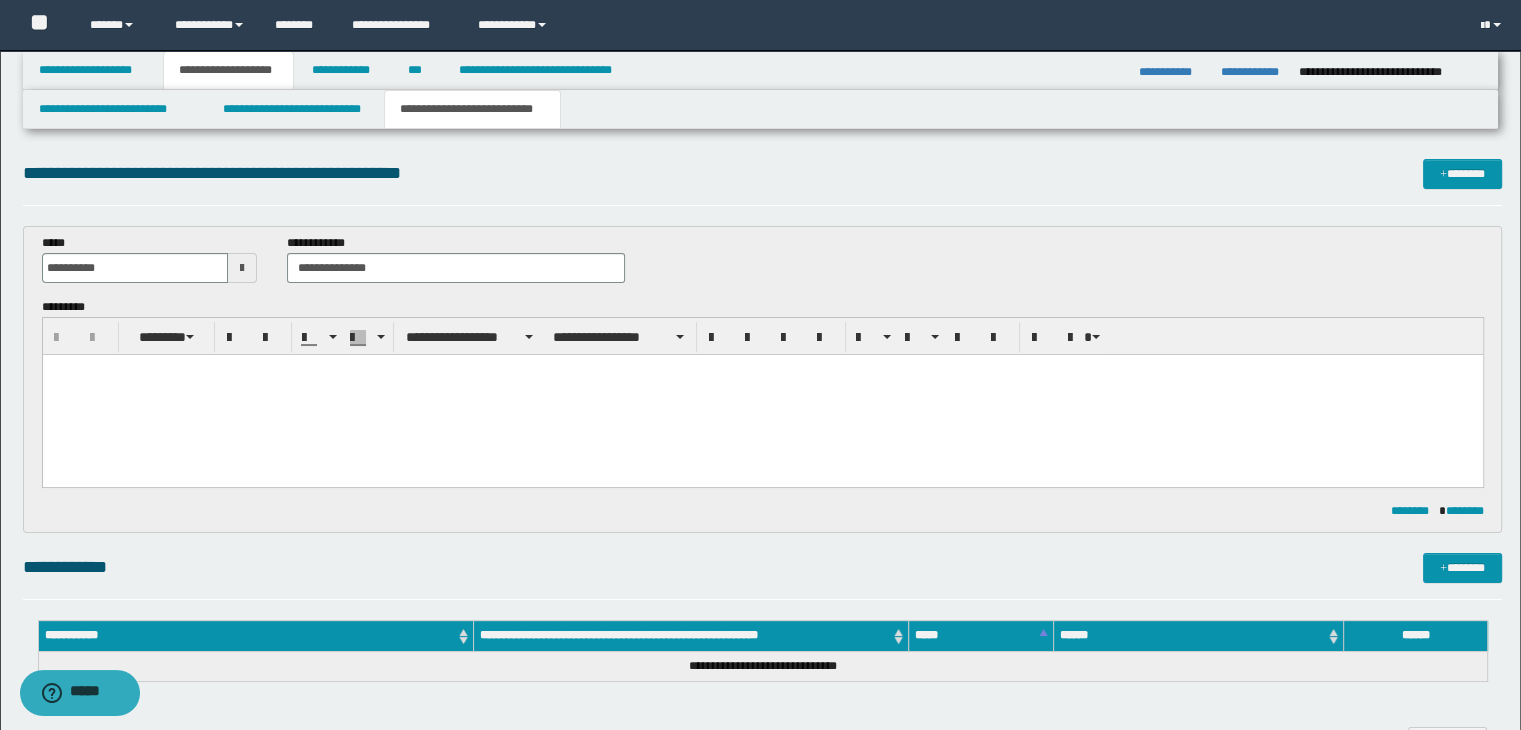 click at bounding box center [762, 369] 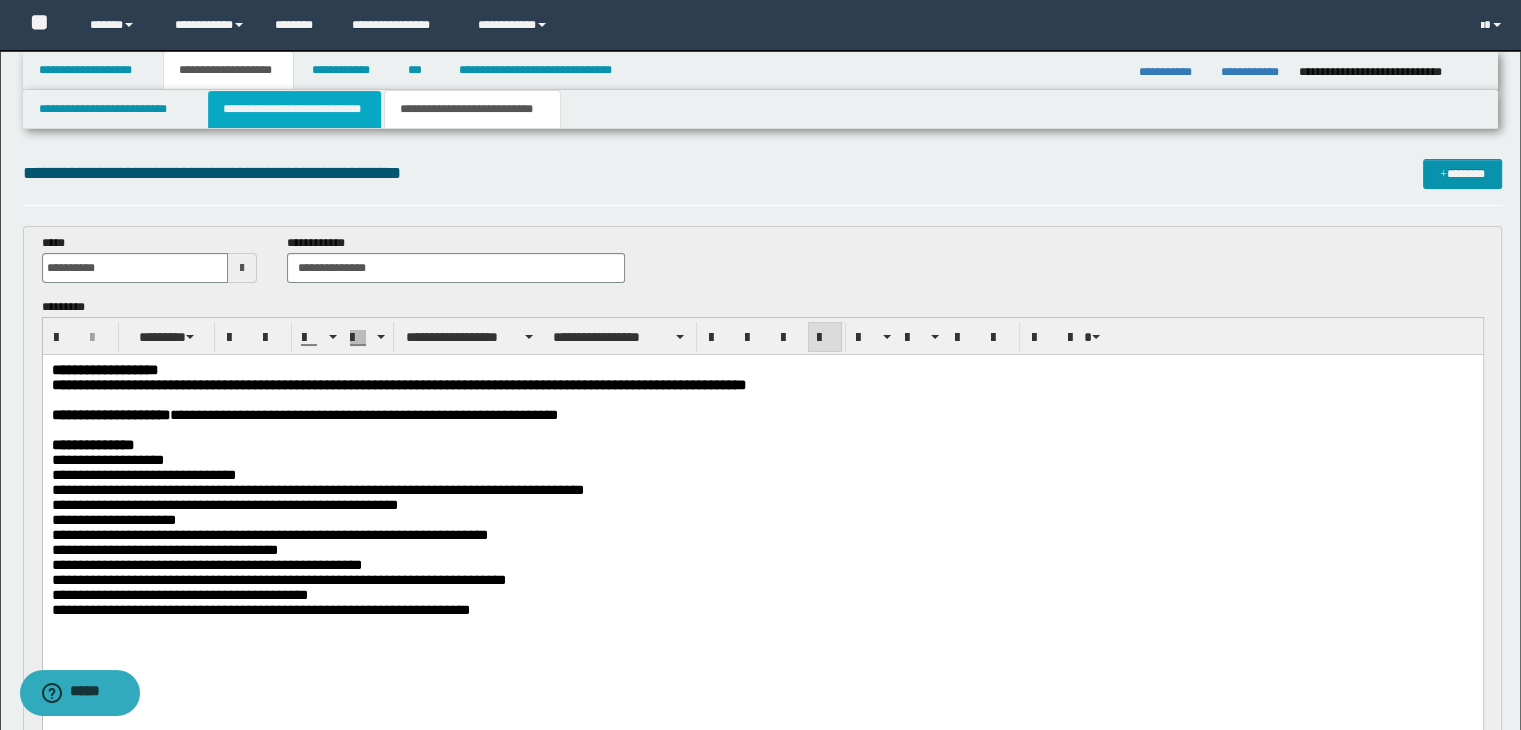 click on "**********" at bounding box center [294, 109] 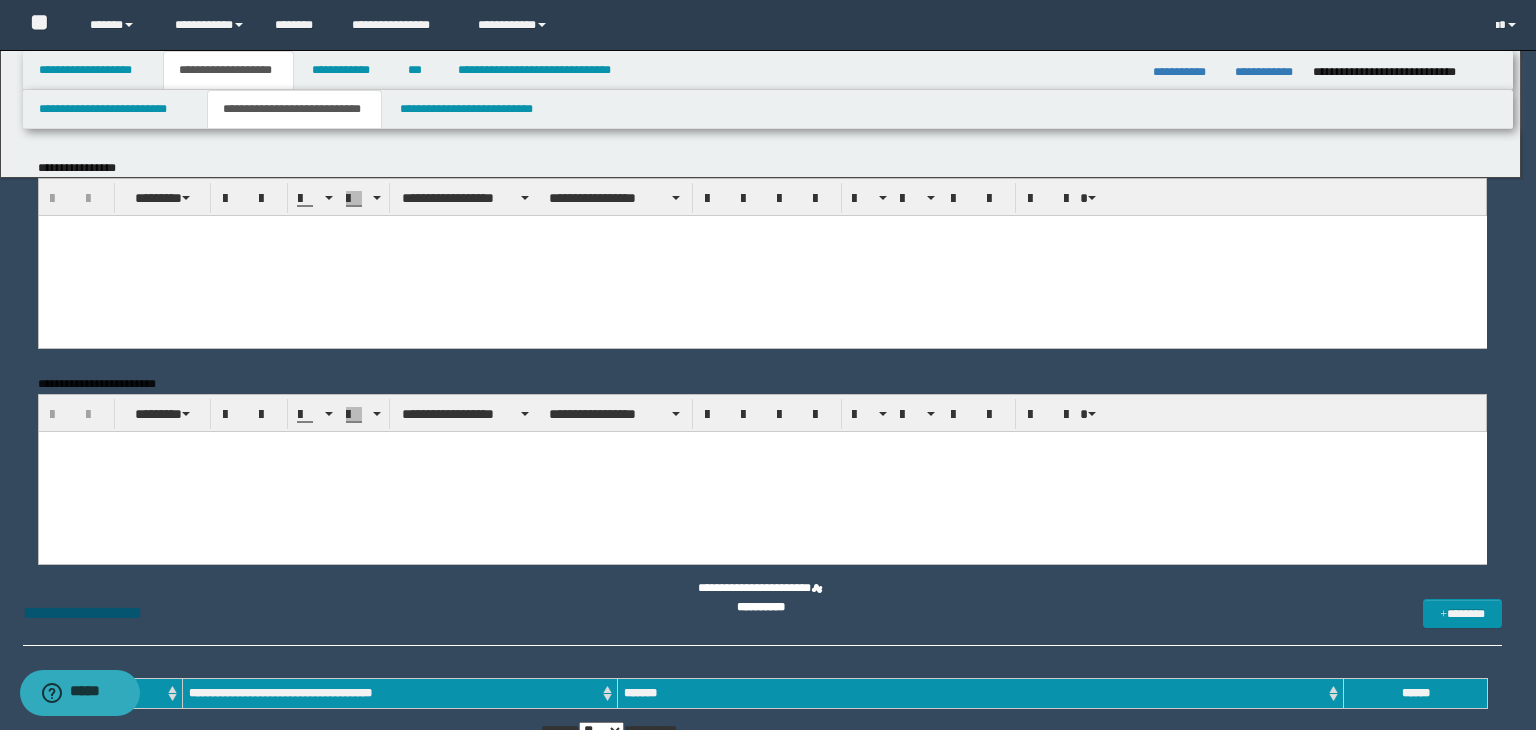 scroll, scrollTop: 0, scrollLeft: 0, axis: both 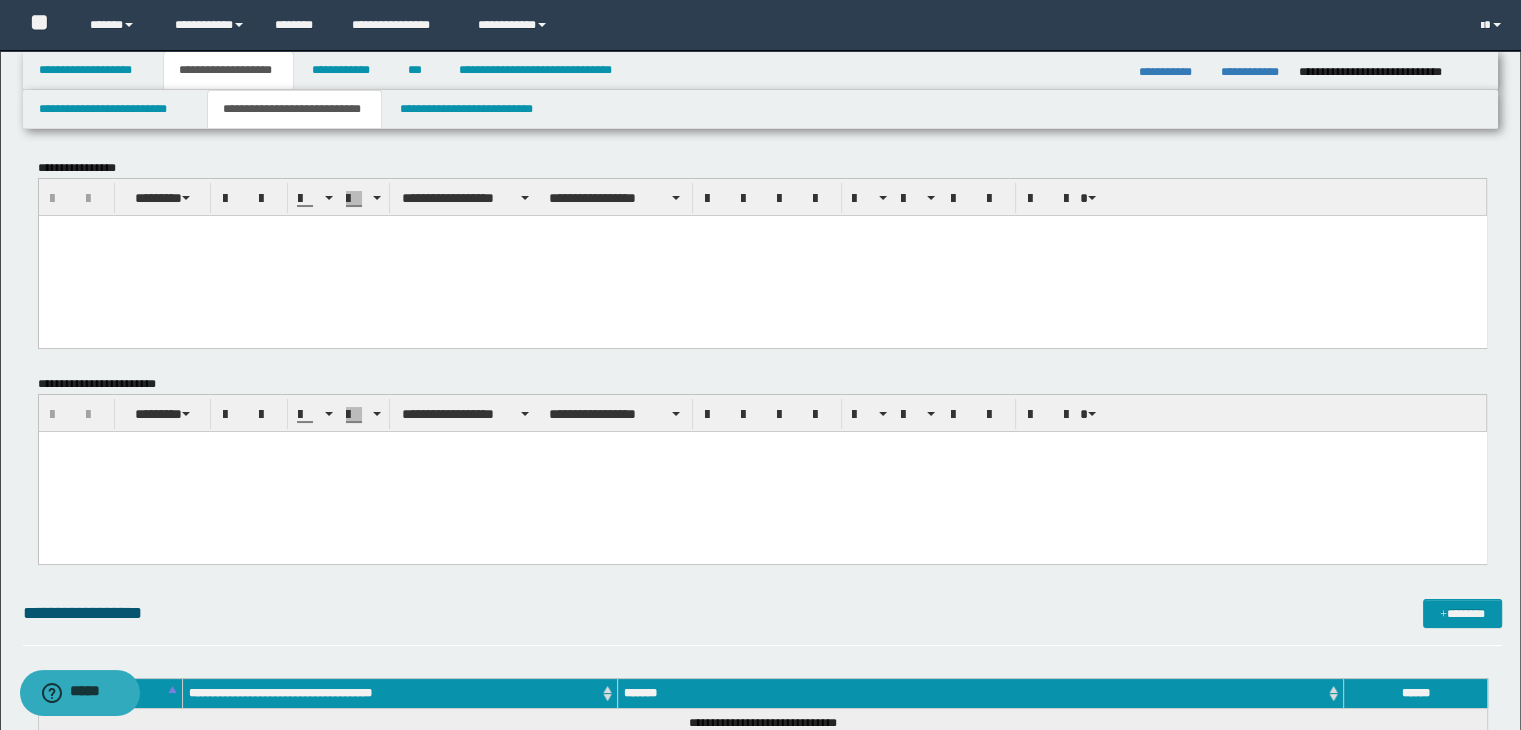 click at bounding box center [762, 255] 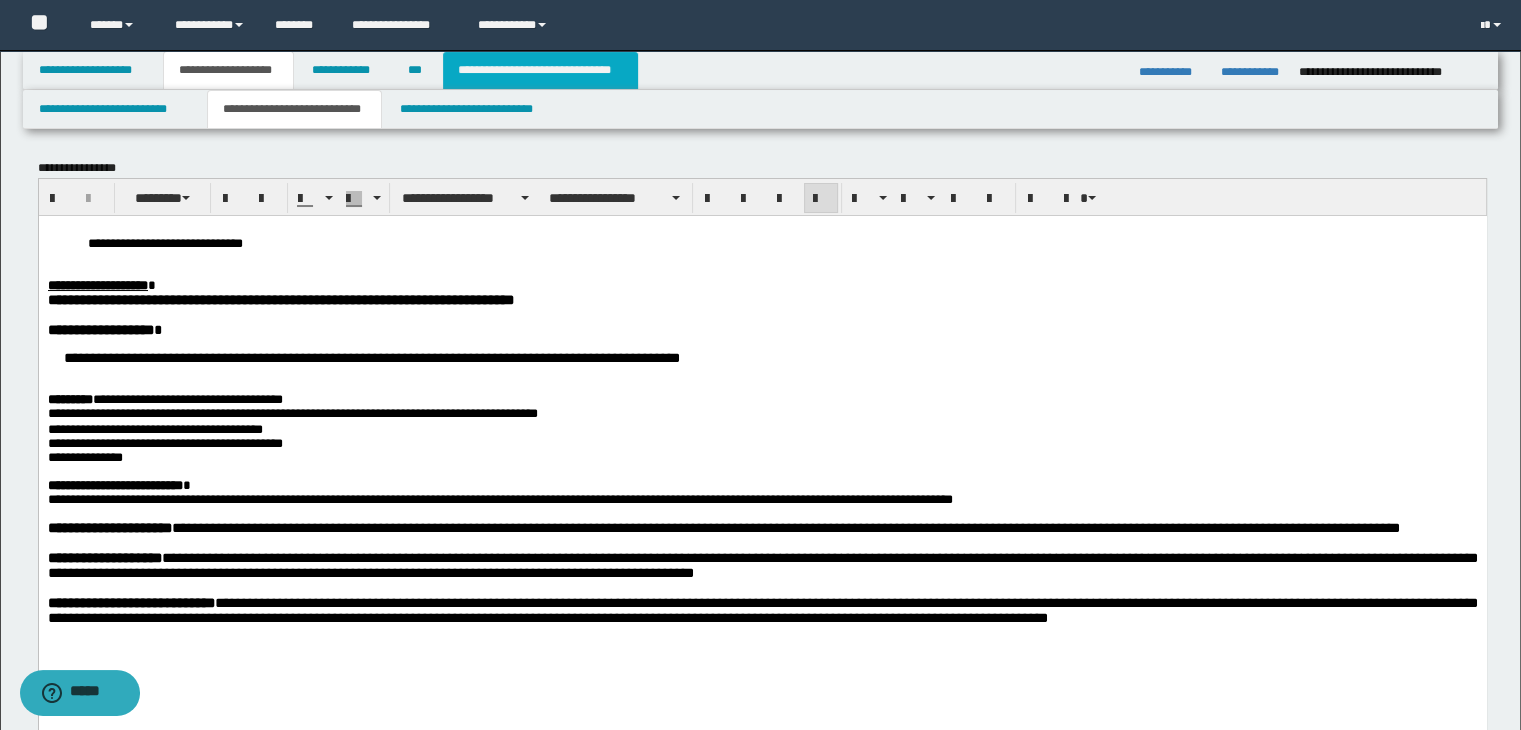 click on "**********" at bounding box center [540, 70] 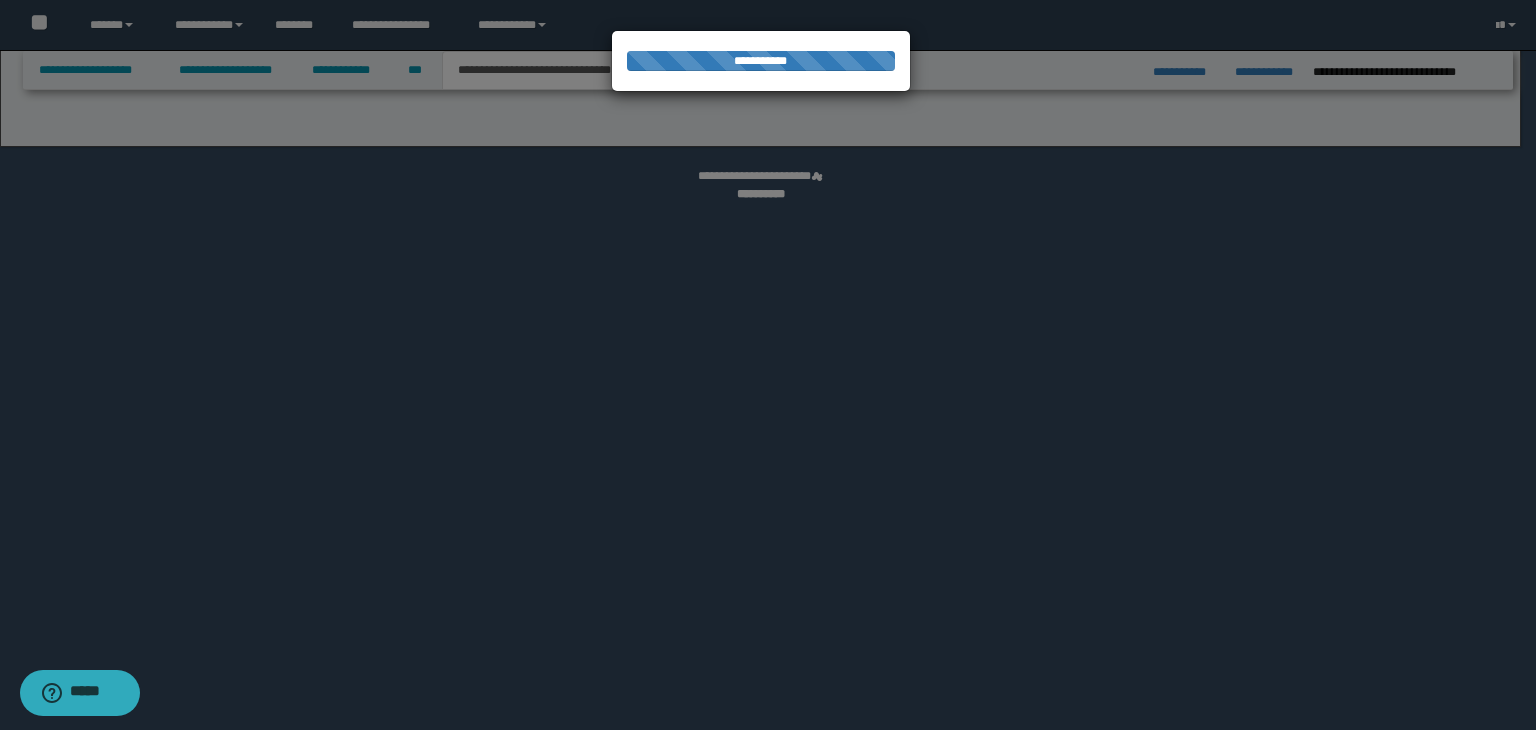 select on "*" 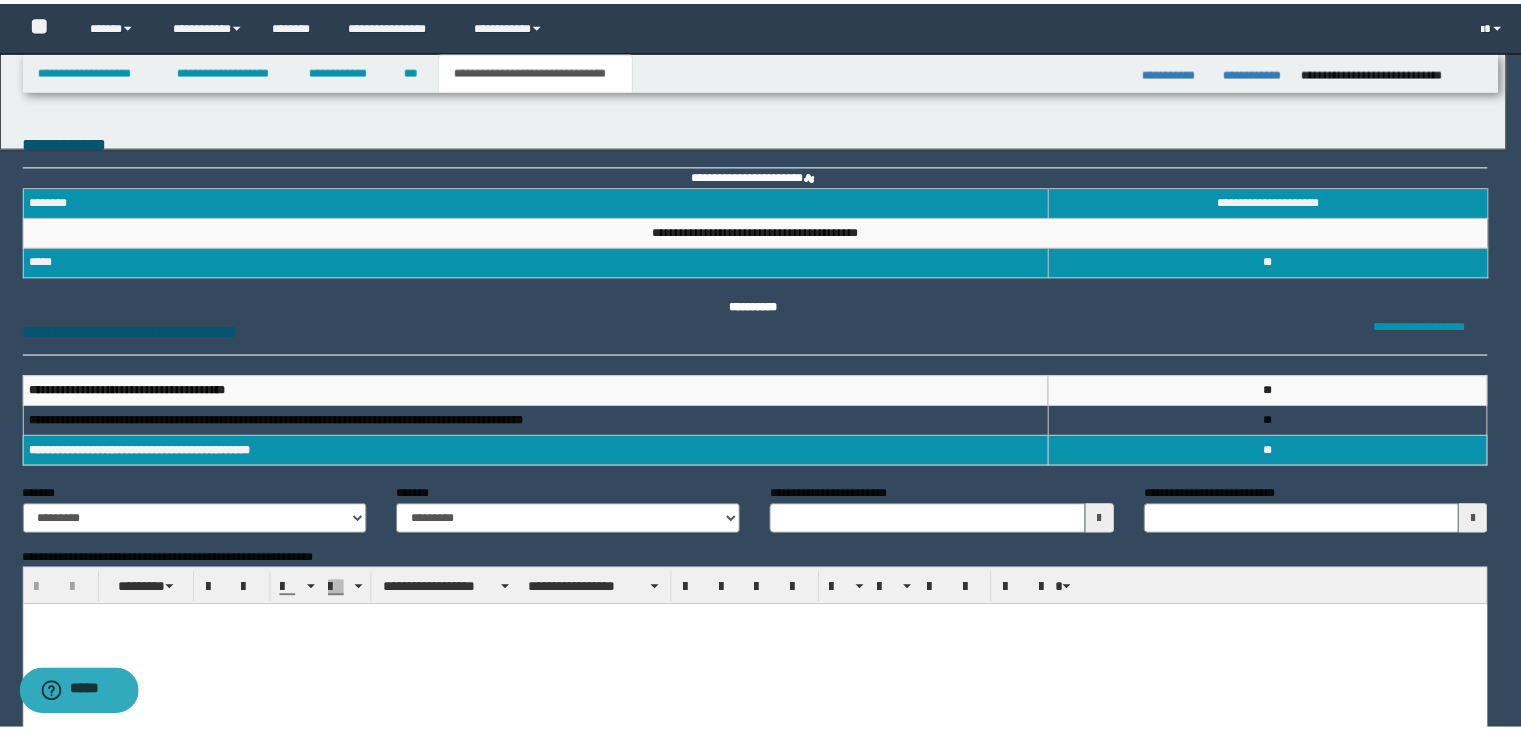 scroll, scrollTop: 0, scrollLeft: 0, axis: both 